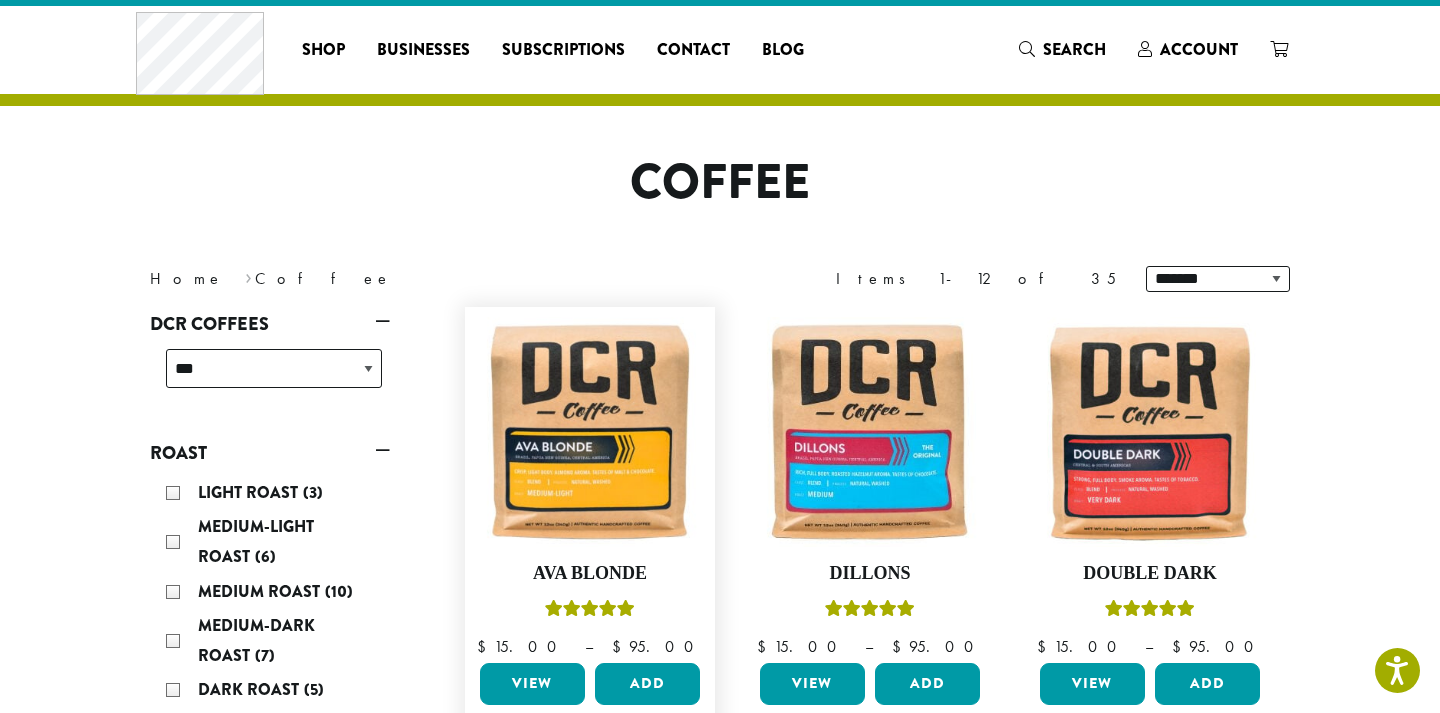 scroll, scrollTop: 306, scrollLeft: 0, axis: vertical 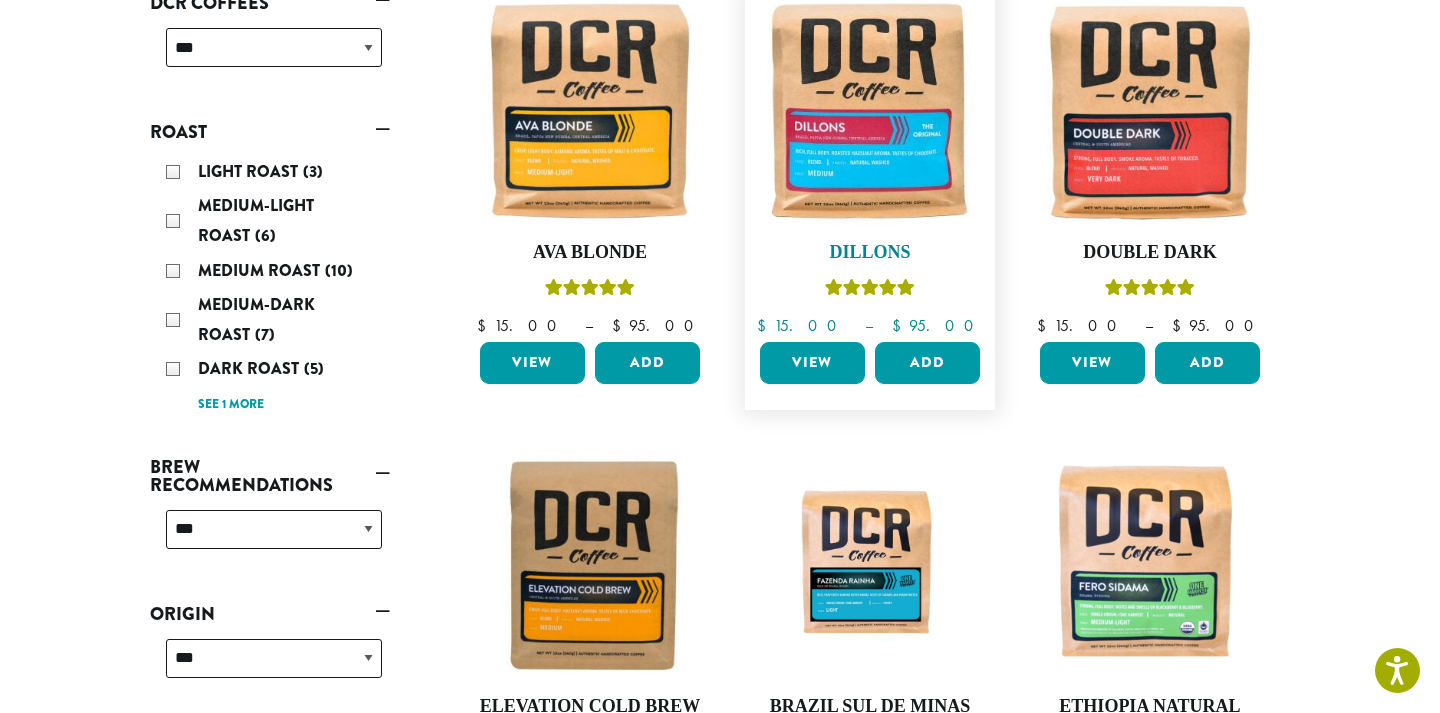 click at bounding box center (870, 111) 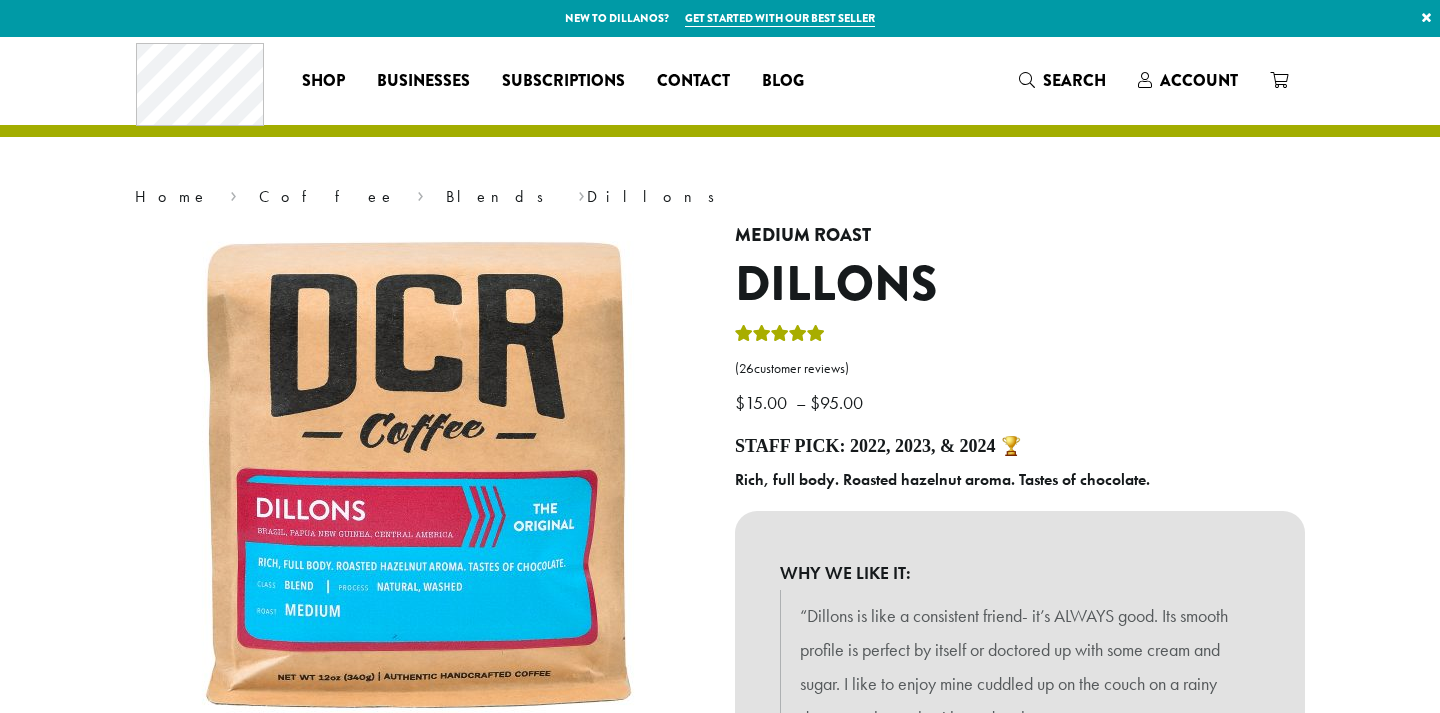 scroll, scrollTop: 0, scrollLeft: 0, axis: both 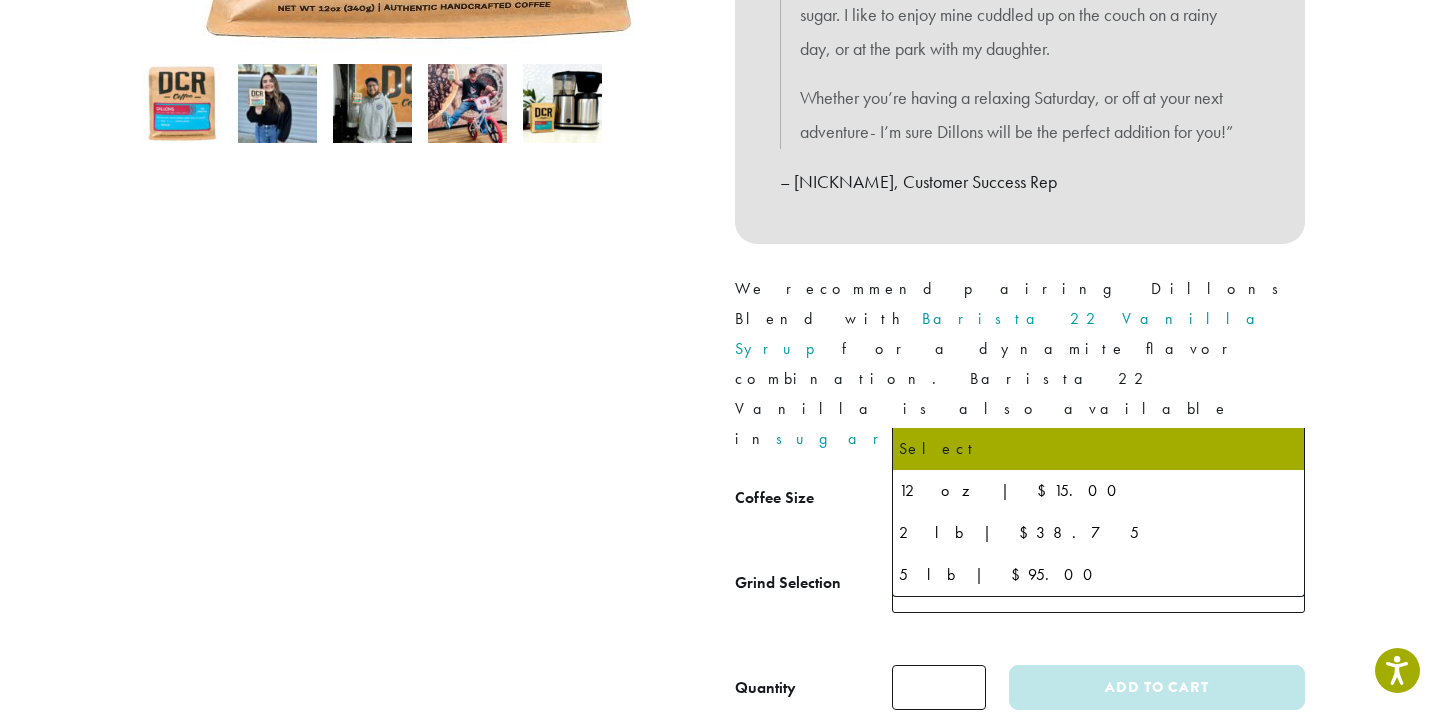 click on "Select" 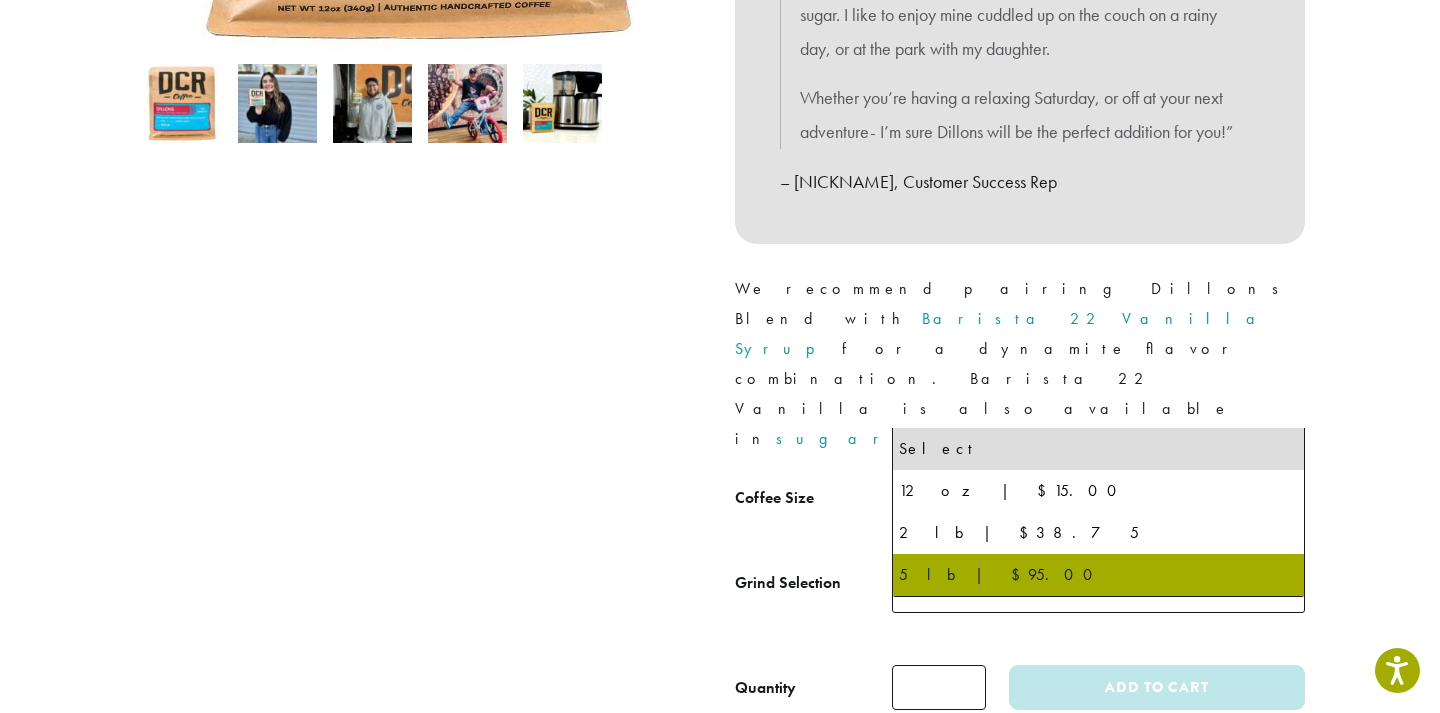 select on "**********" 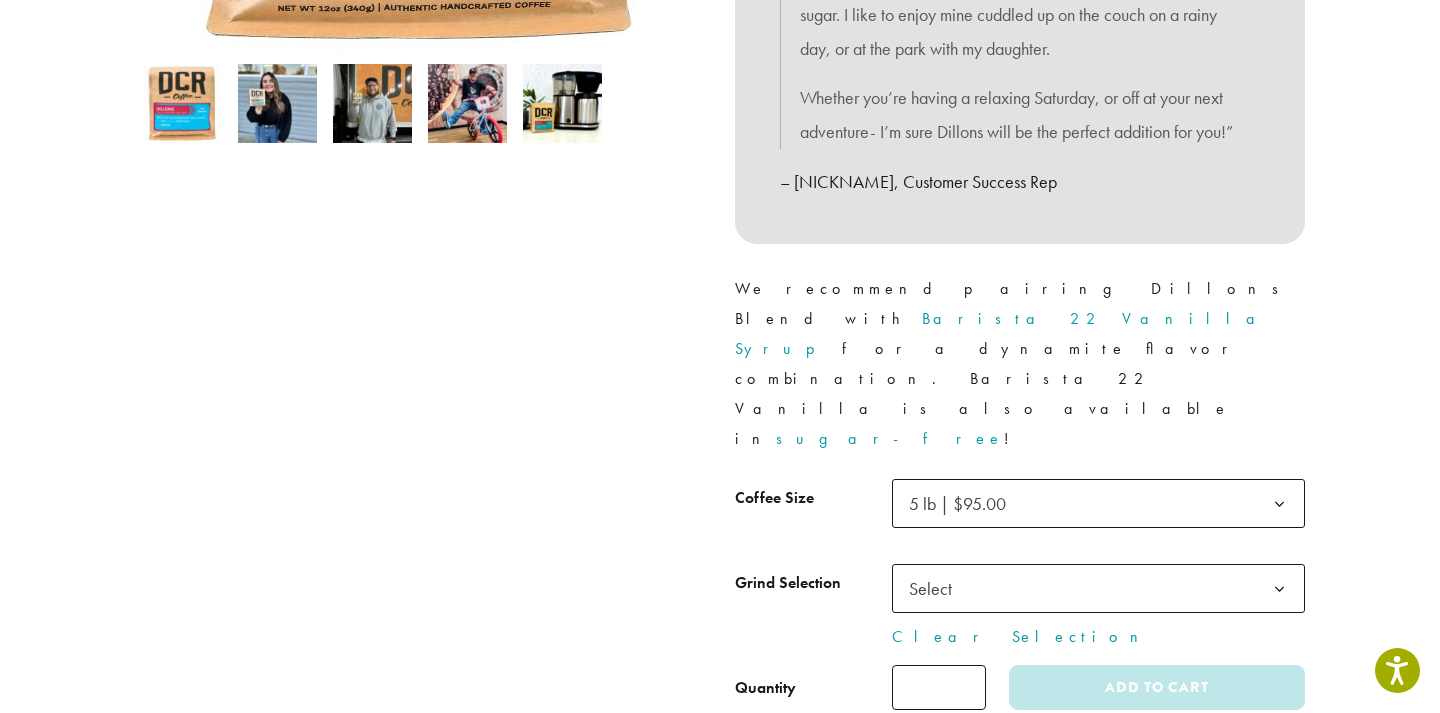 click on "Select" 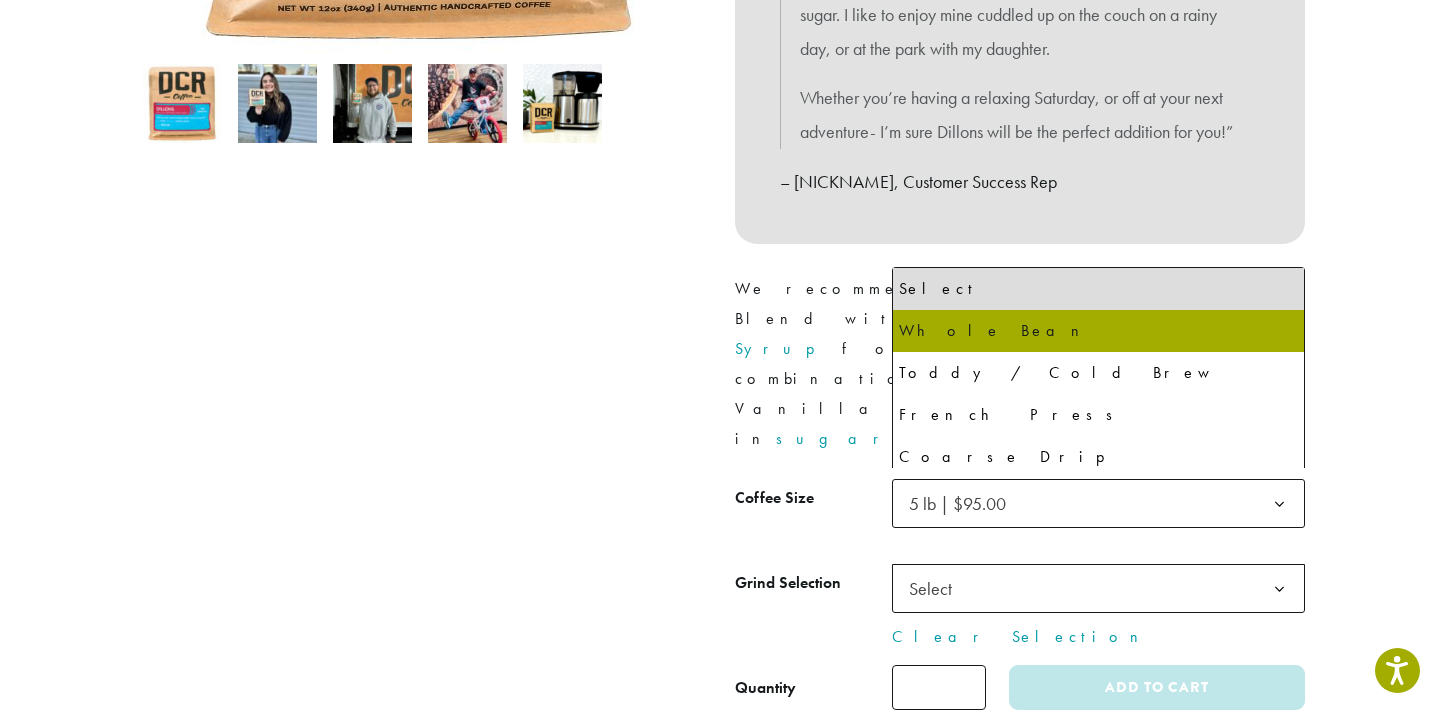 select on "**********" 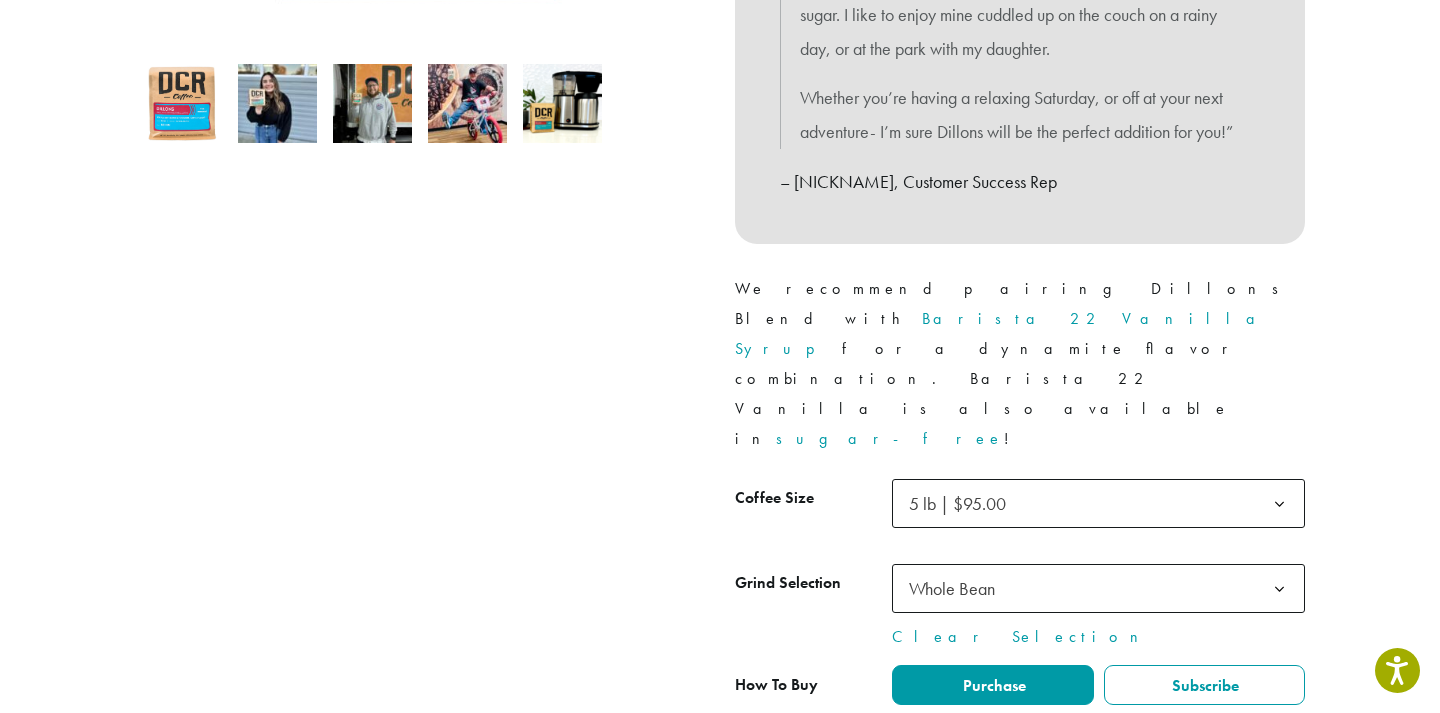 click on "Add to cart" 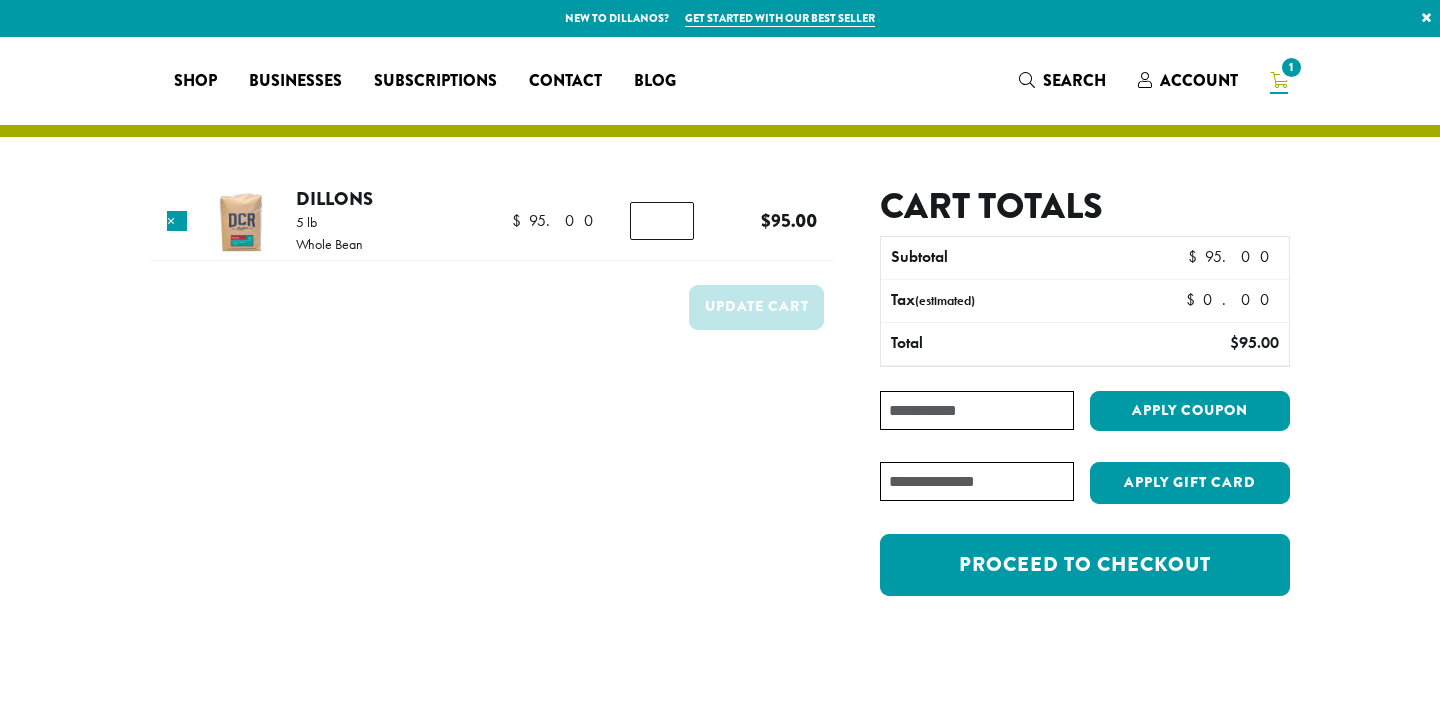 scroll, scrollTop: 0, scrollLeft: 0, axis: both 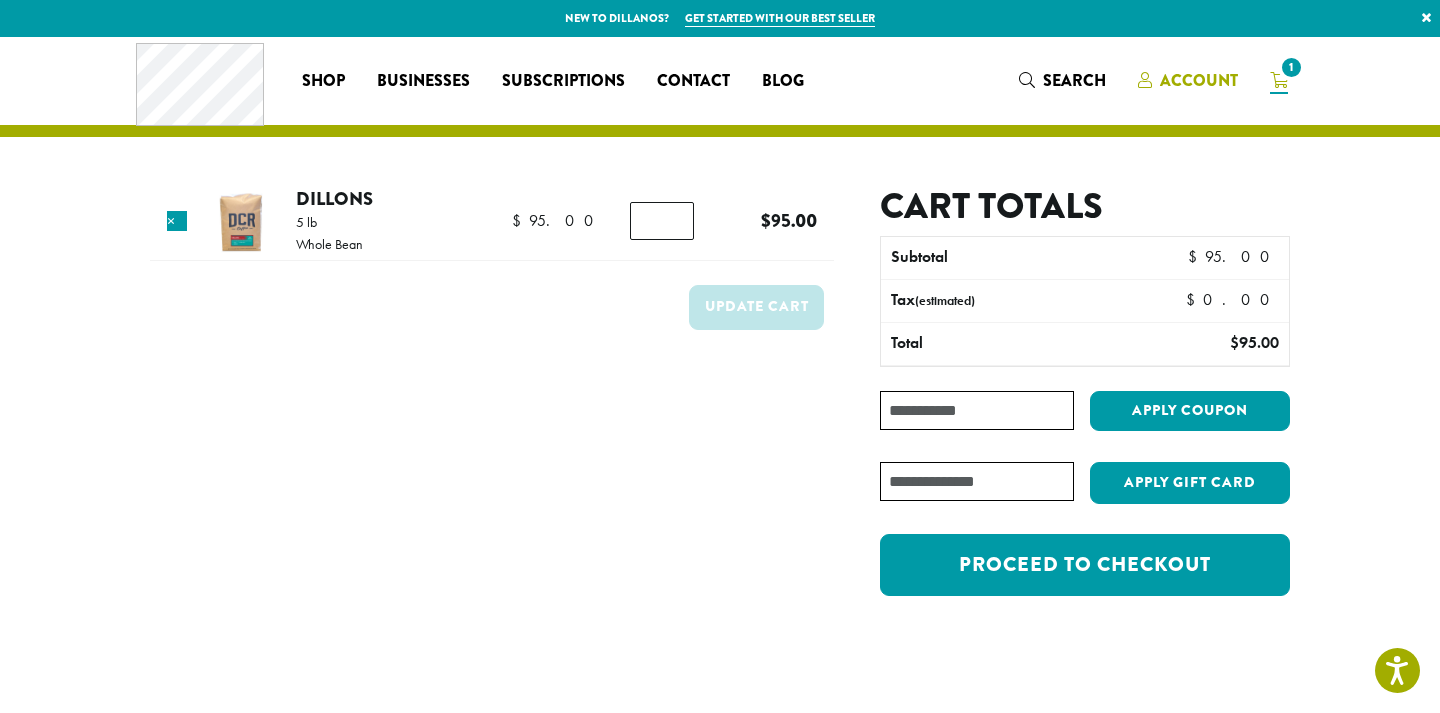 click on "Account" at bounding box center (1199, 80) 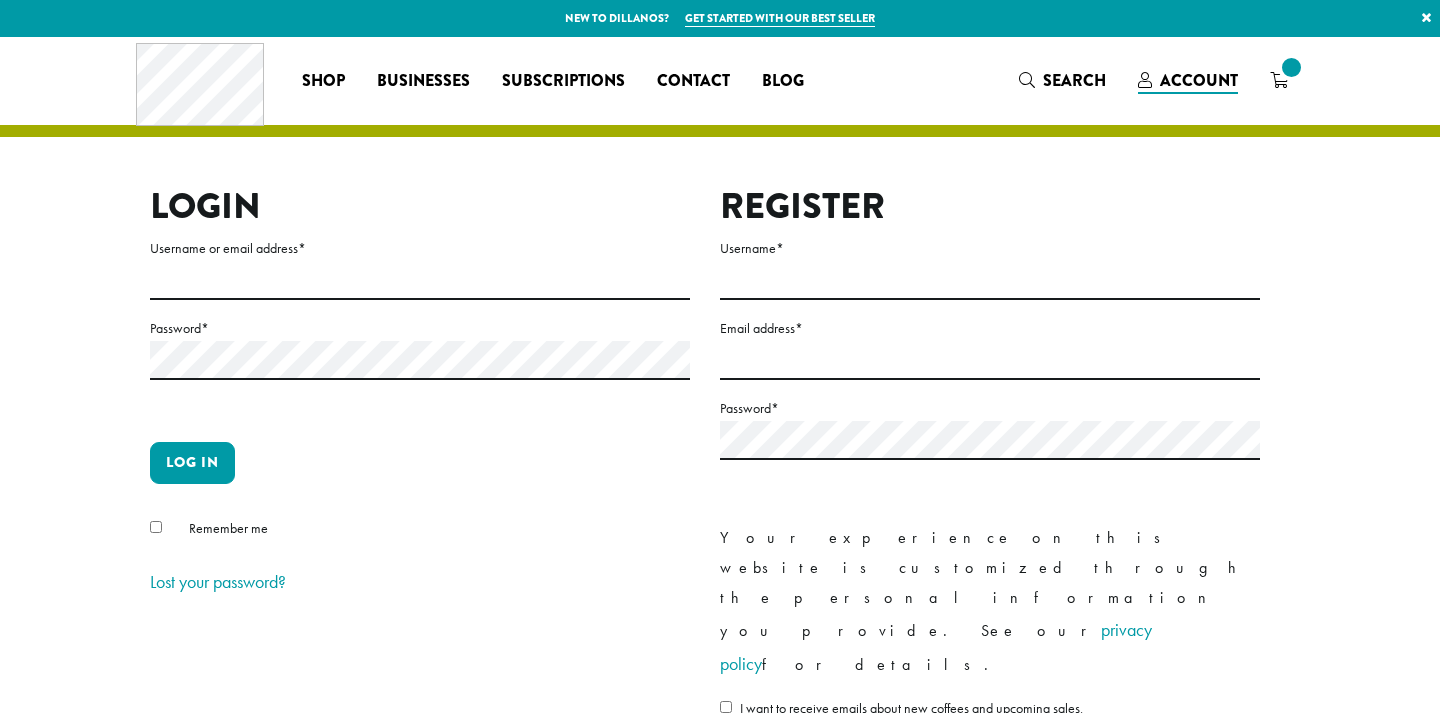 scroll, scrollTop: 0, scrollLeft: 0, axis: both 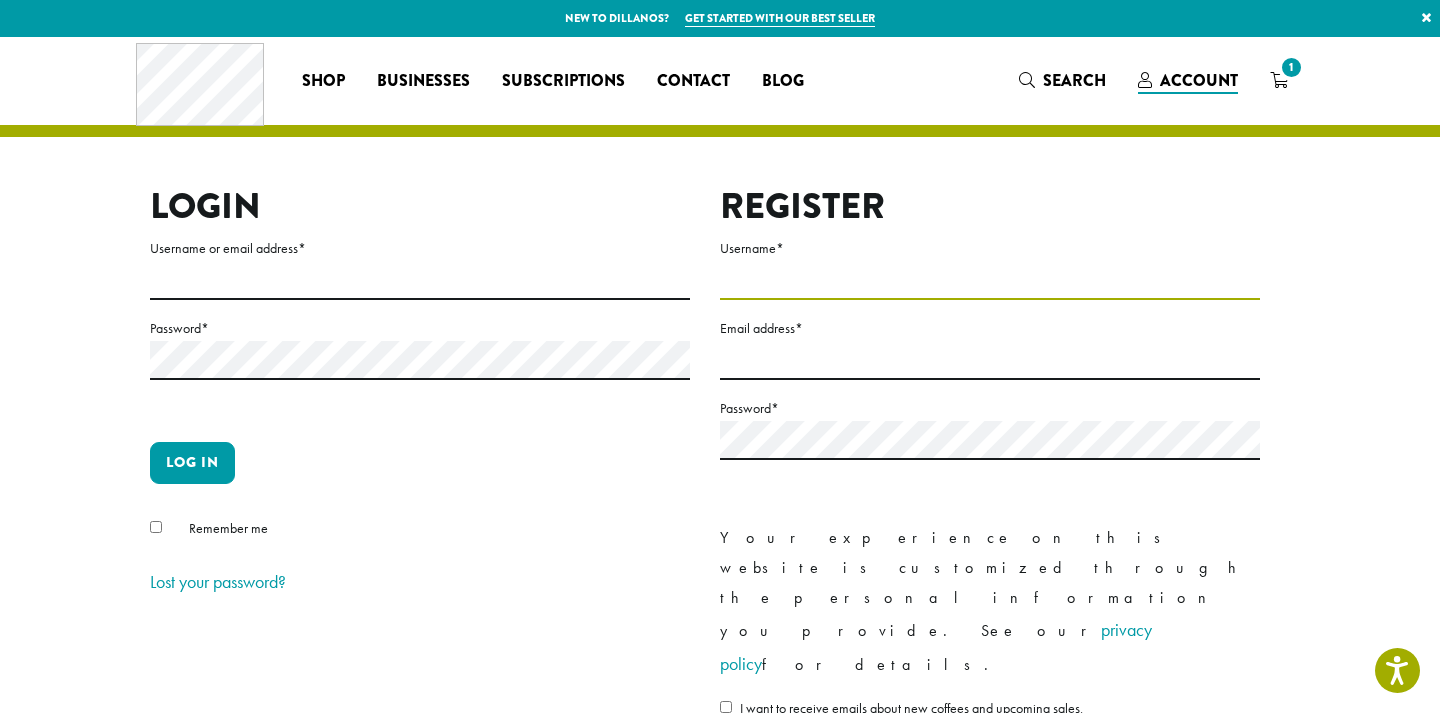 click on "Username  *" at bounding box center (990, 280) 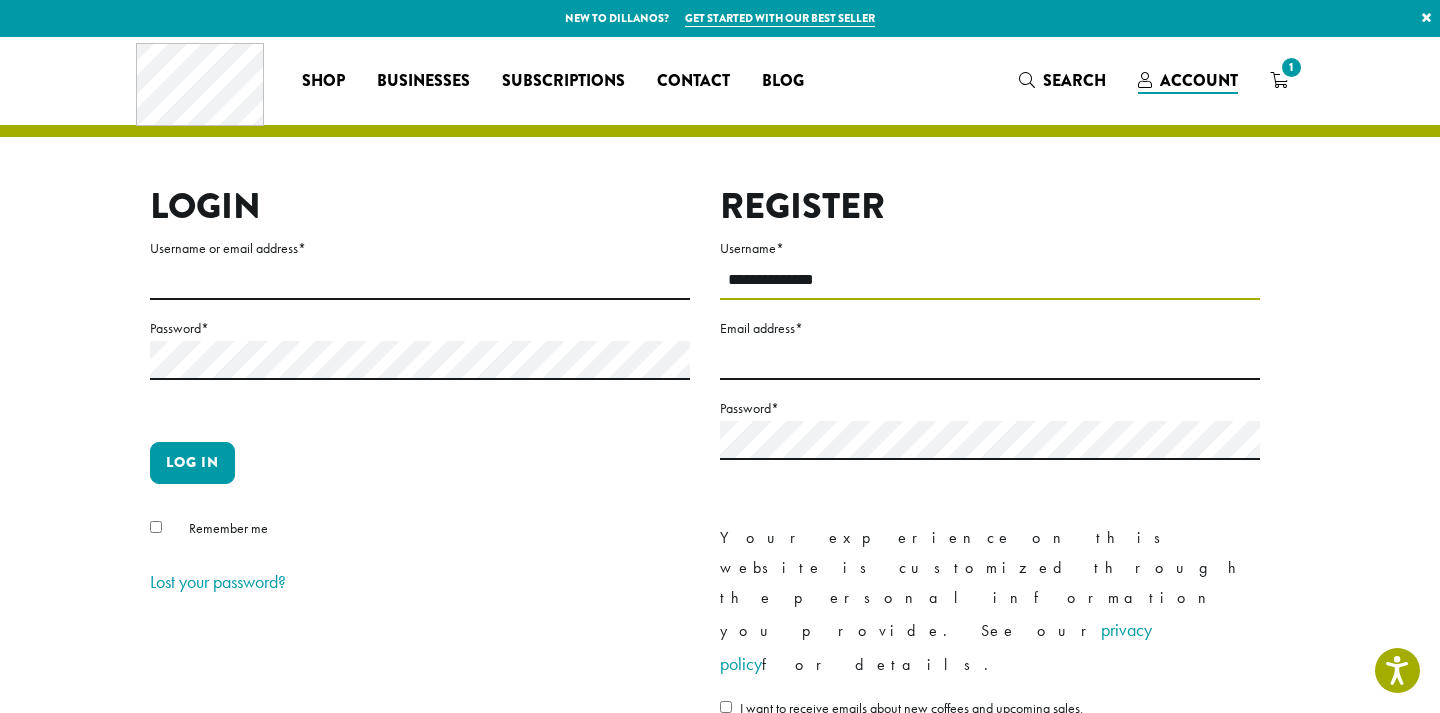 type on "**********" 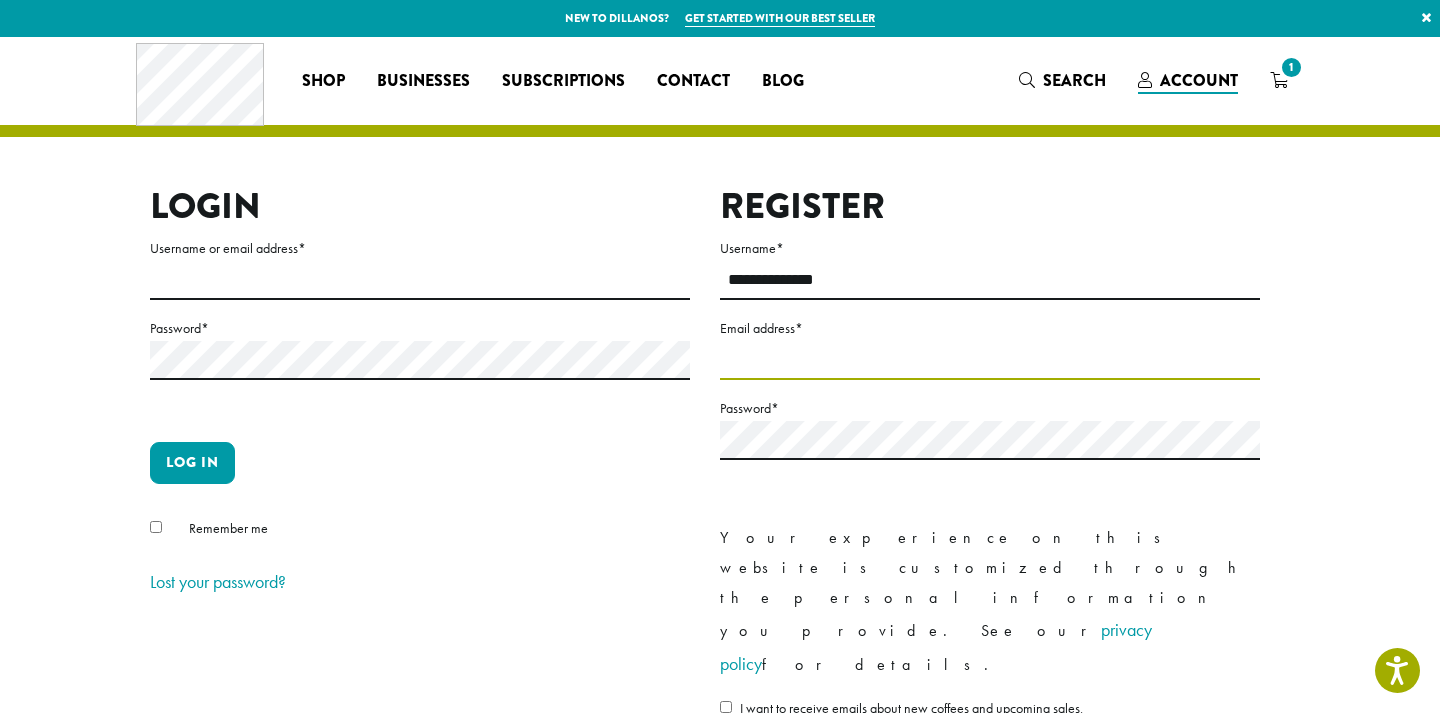 click on "Email address  *" at bounding box center (990, 360) 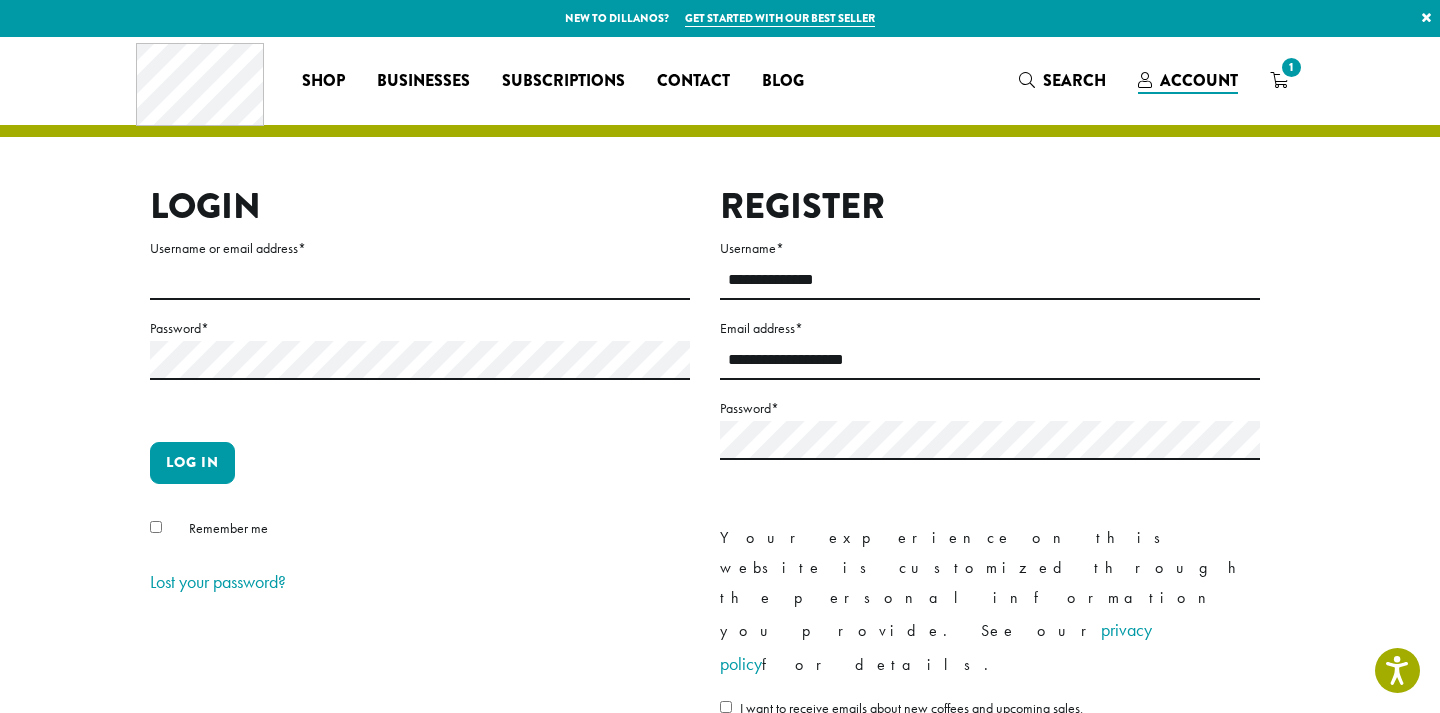 click on "**********" at bounding box center [990, 360] 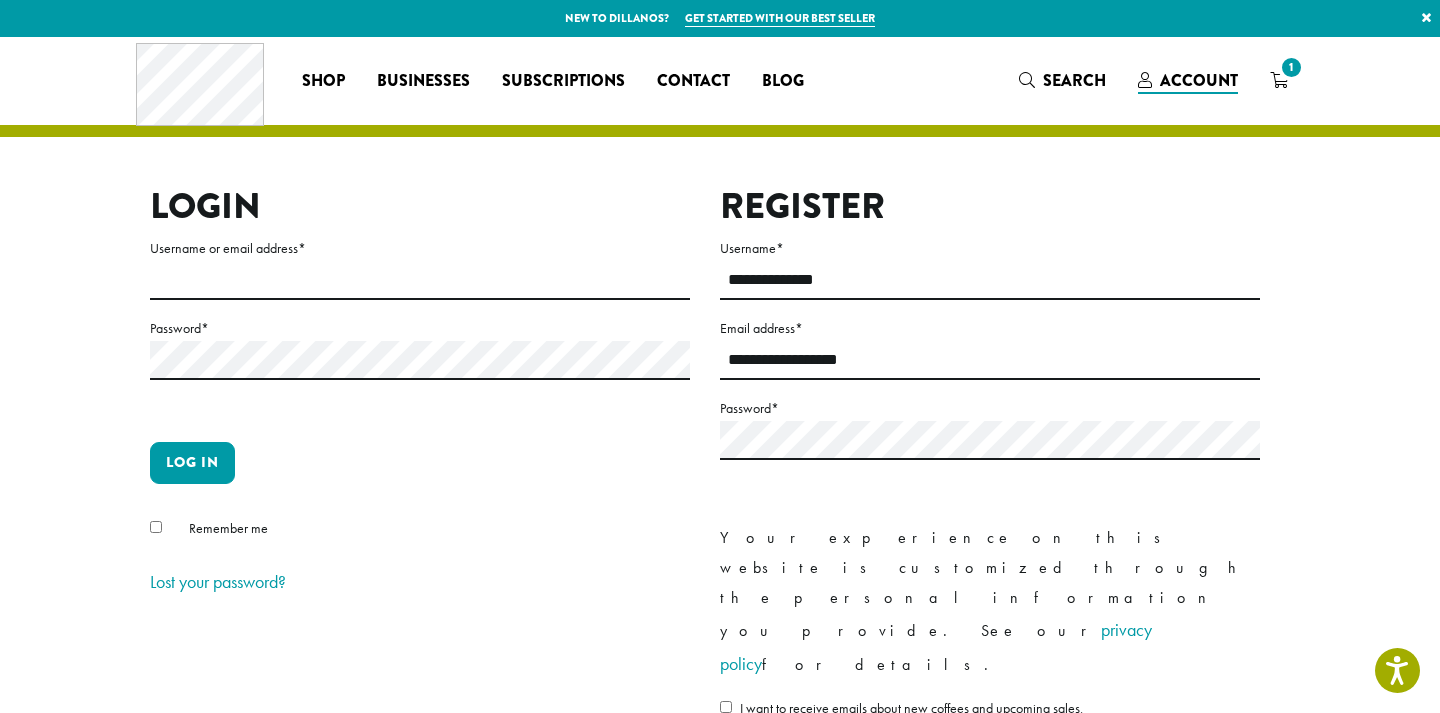 type on "**********" 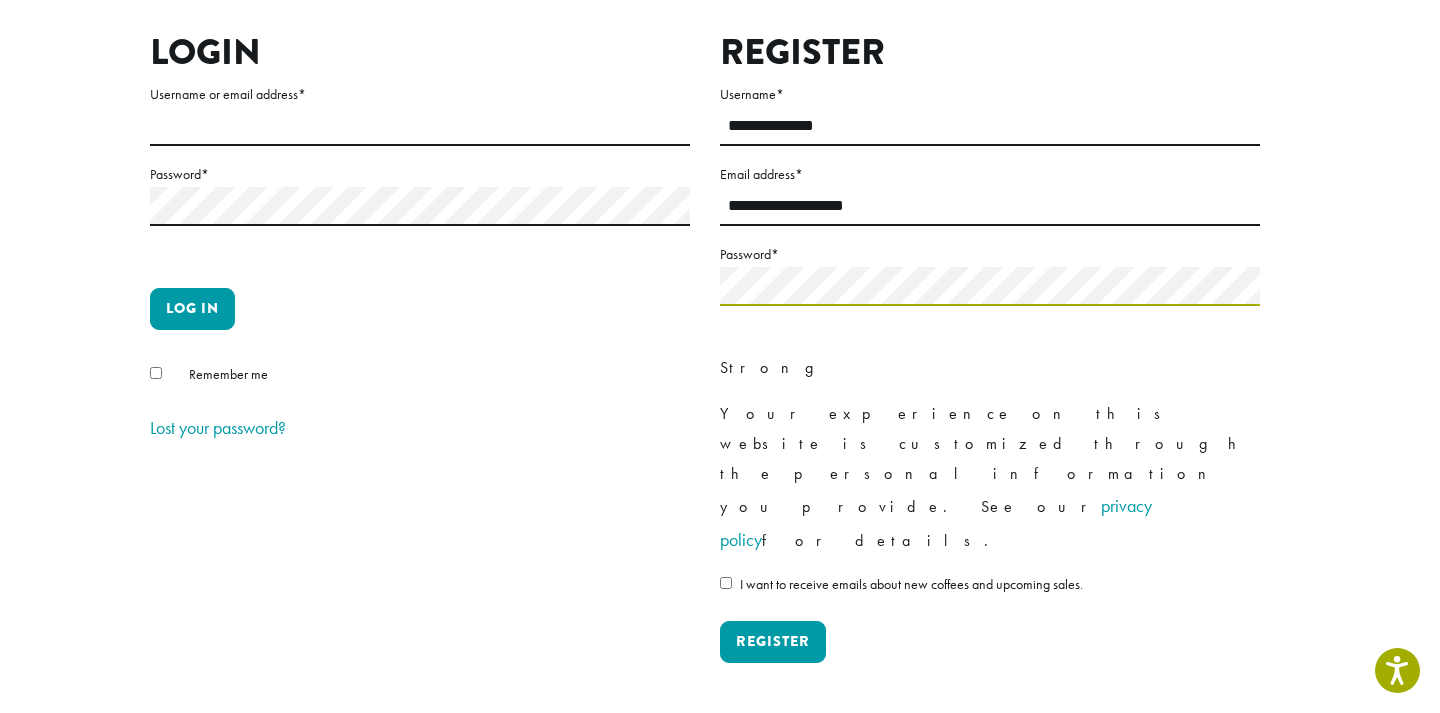 scroll, scrollTop: 160, scrollLeft: 0, axis: vertical 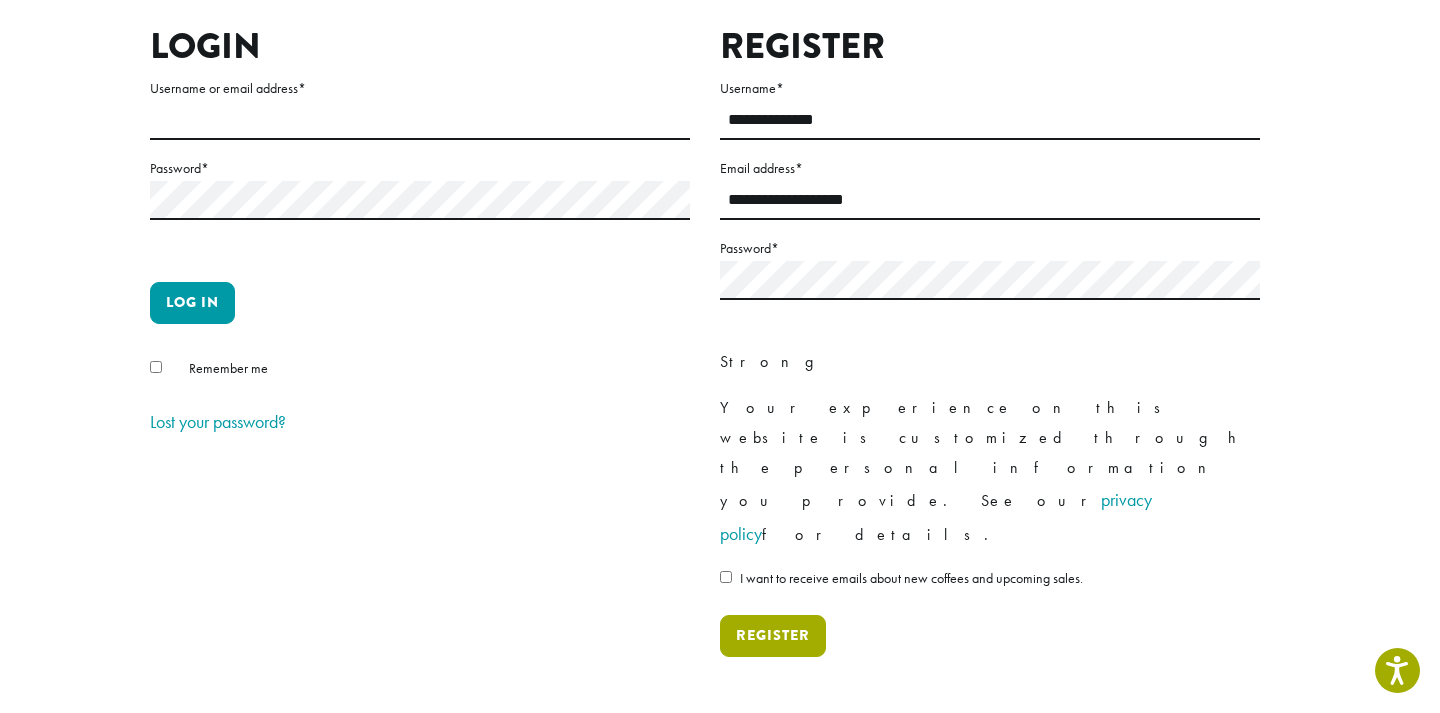 click on "Register" at bounding box center [773, 636] 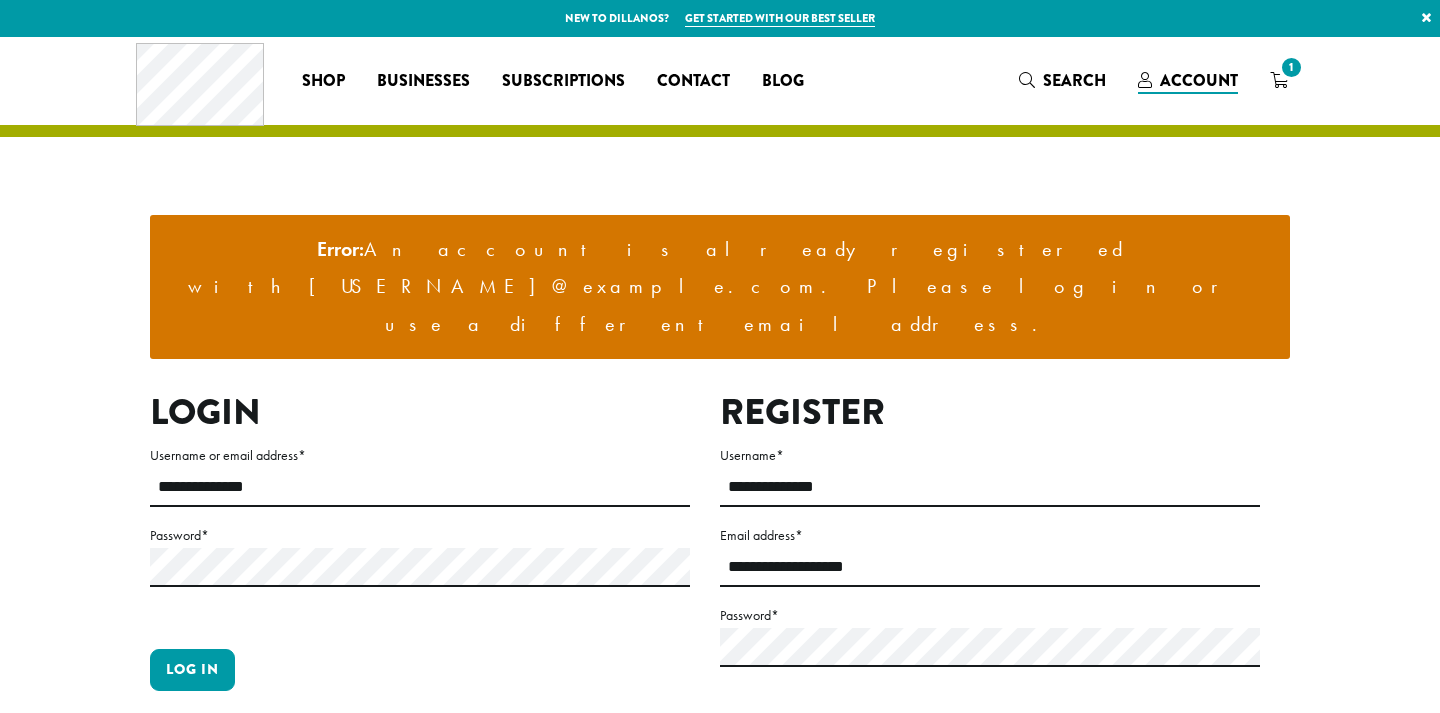 scroll, scrollTop: 0, scrollLeft: 0, axis: both 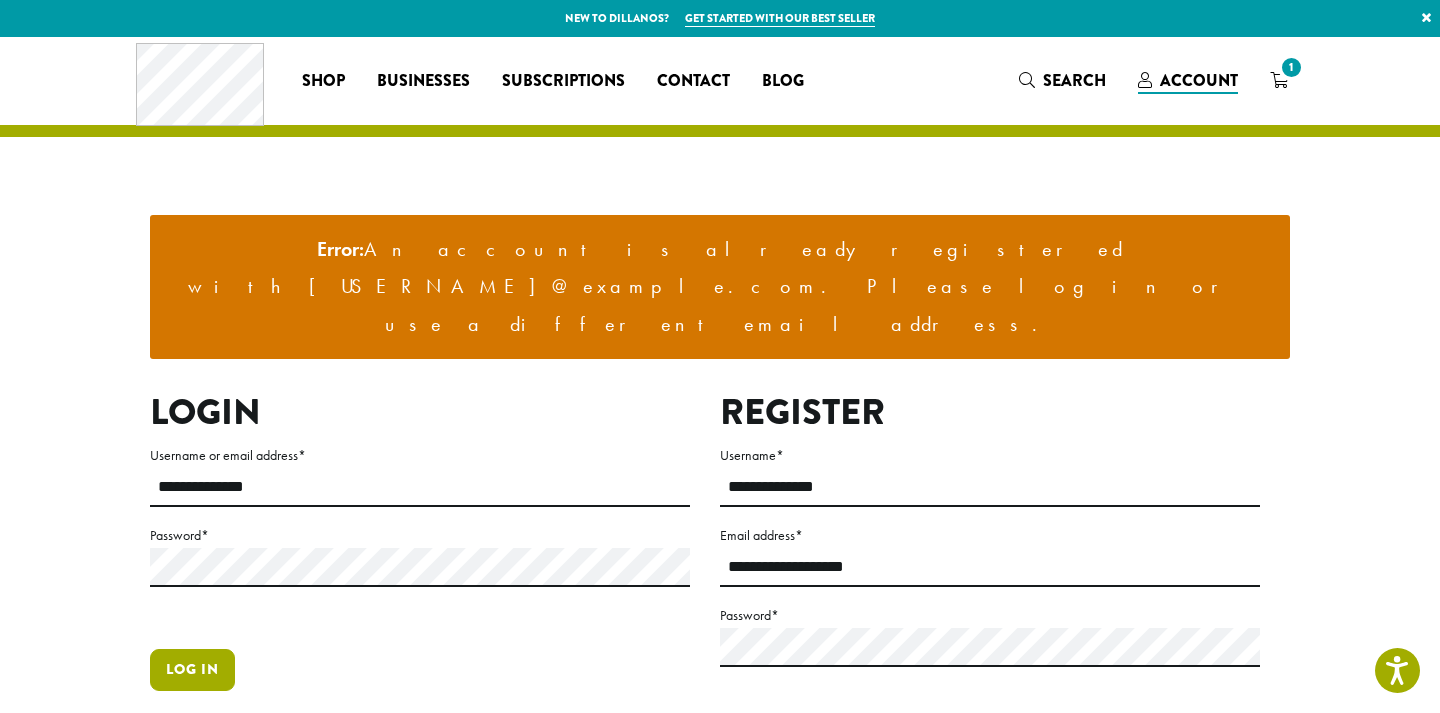 click on "Log in" at bounding box center (192, 670) 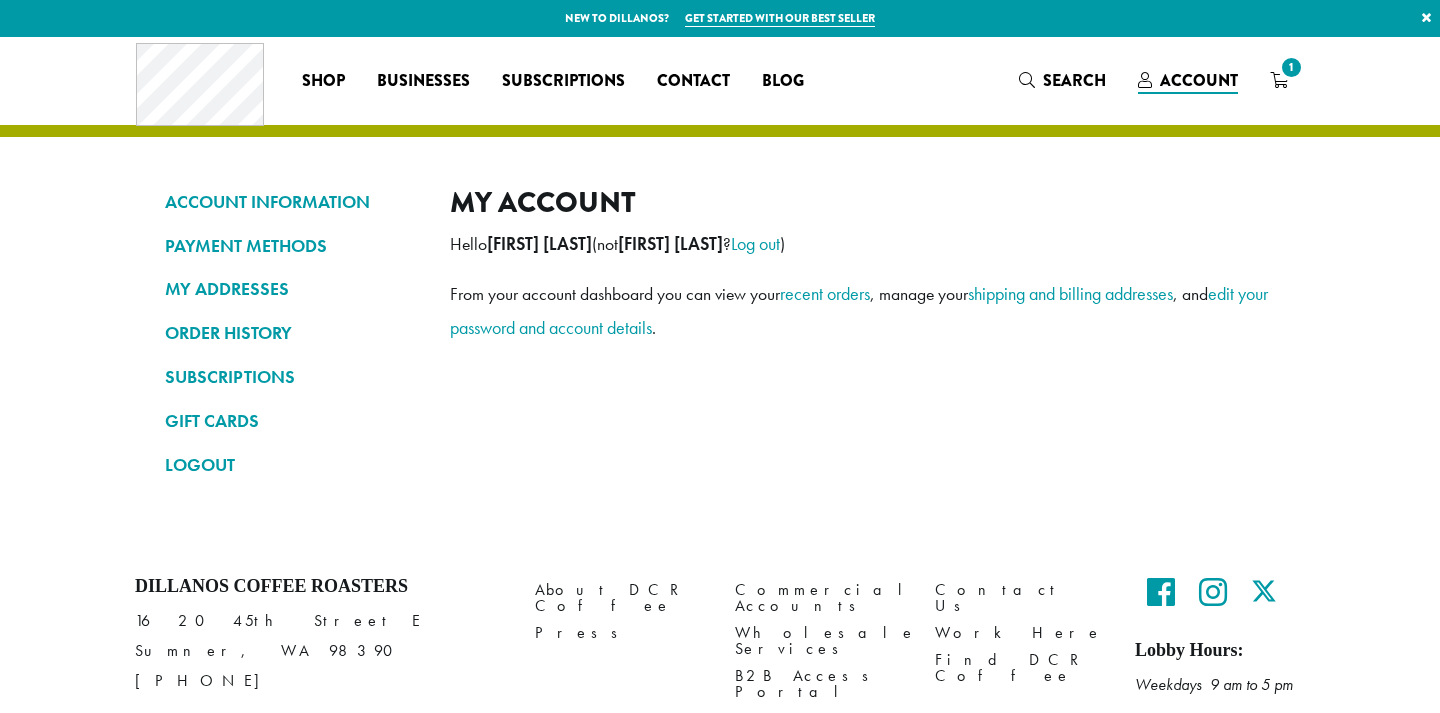 scroll, scrollTop: 0, scrollLeft: 0, axis: both 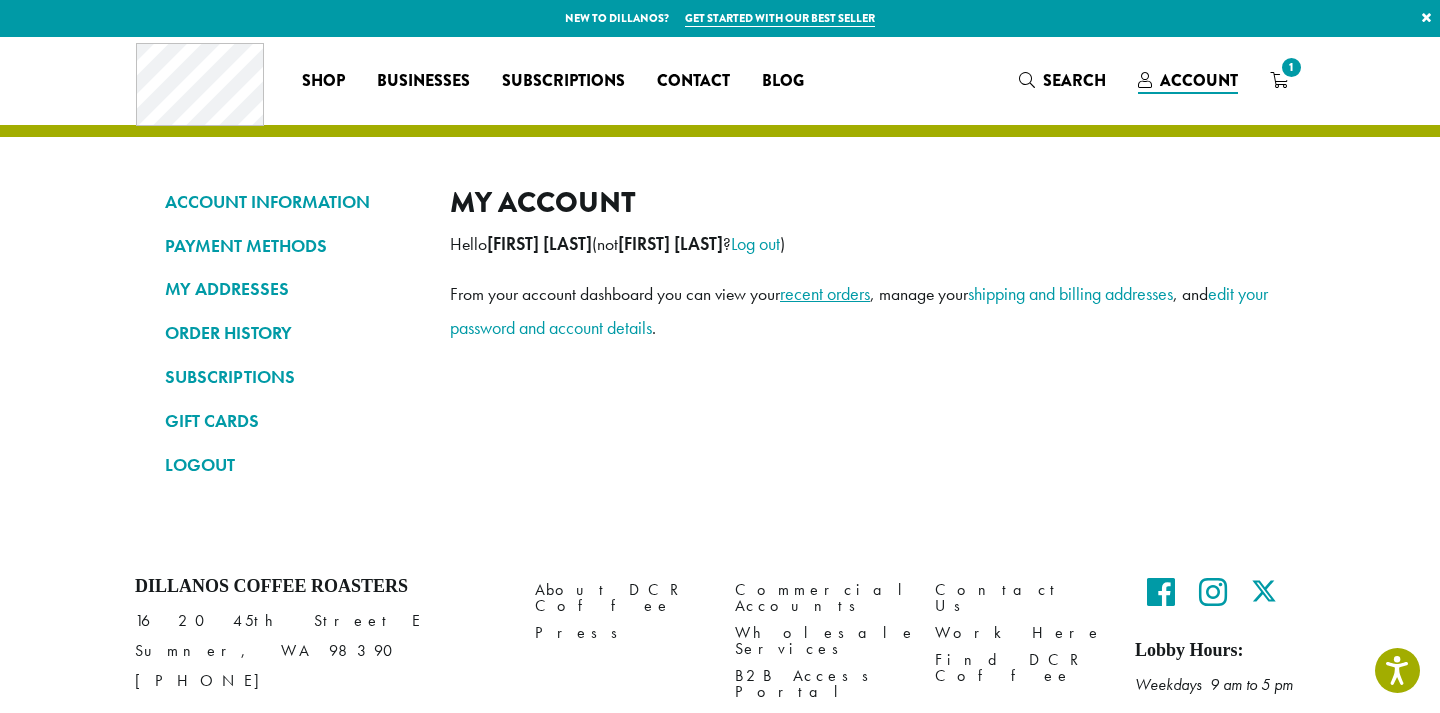 click on "recent orders" at bounding box center (825, 293) 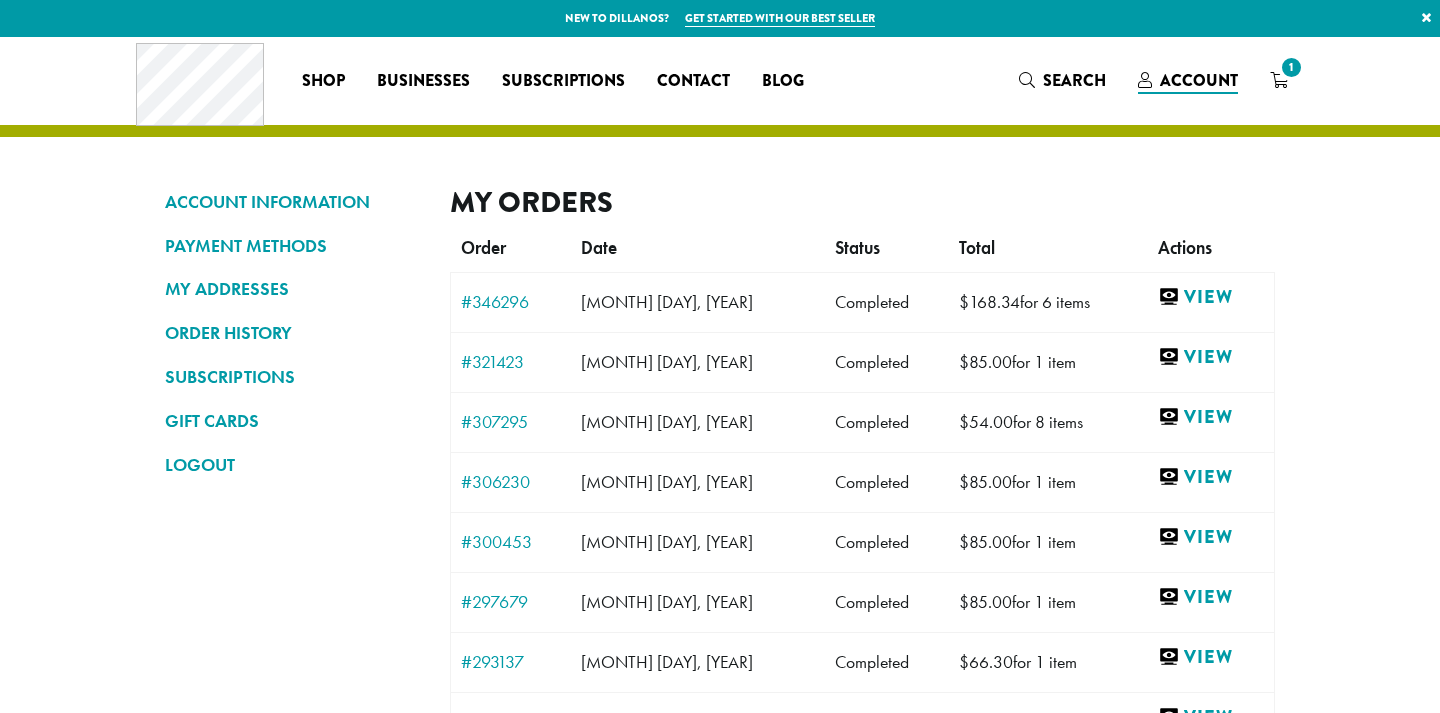 scroll, scrollTop: 0, scrollLeft: 0, axis: both 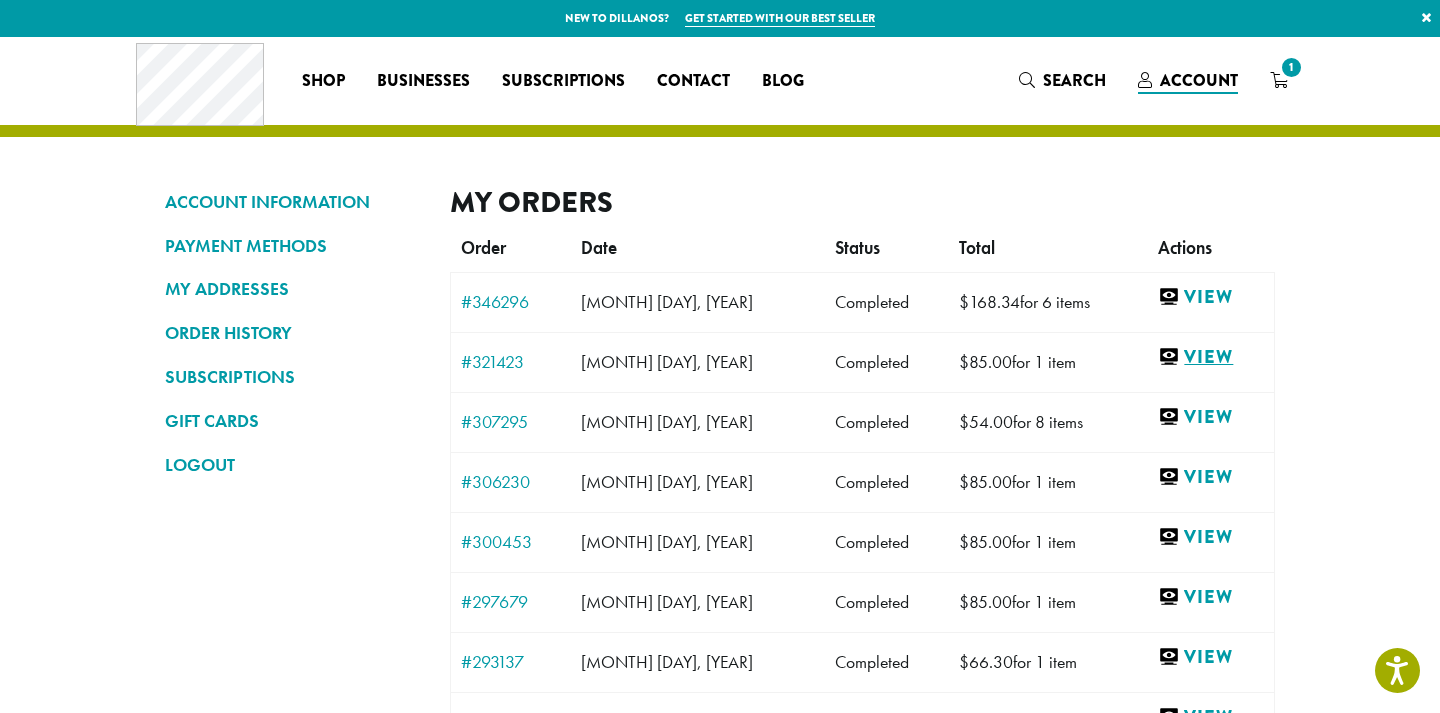 click on "View" at bounding box center [1211, 357] 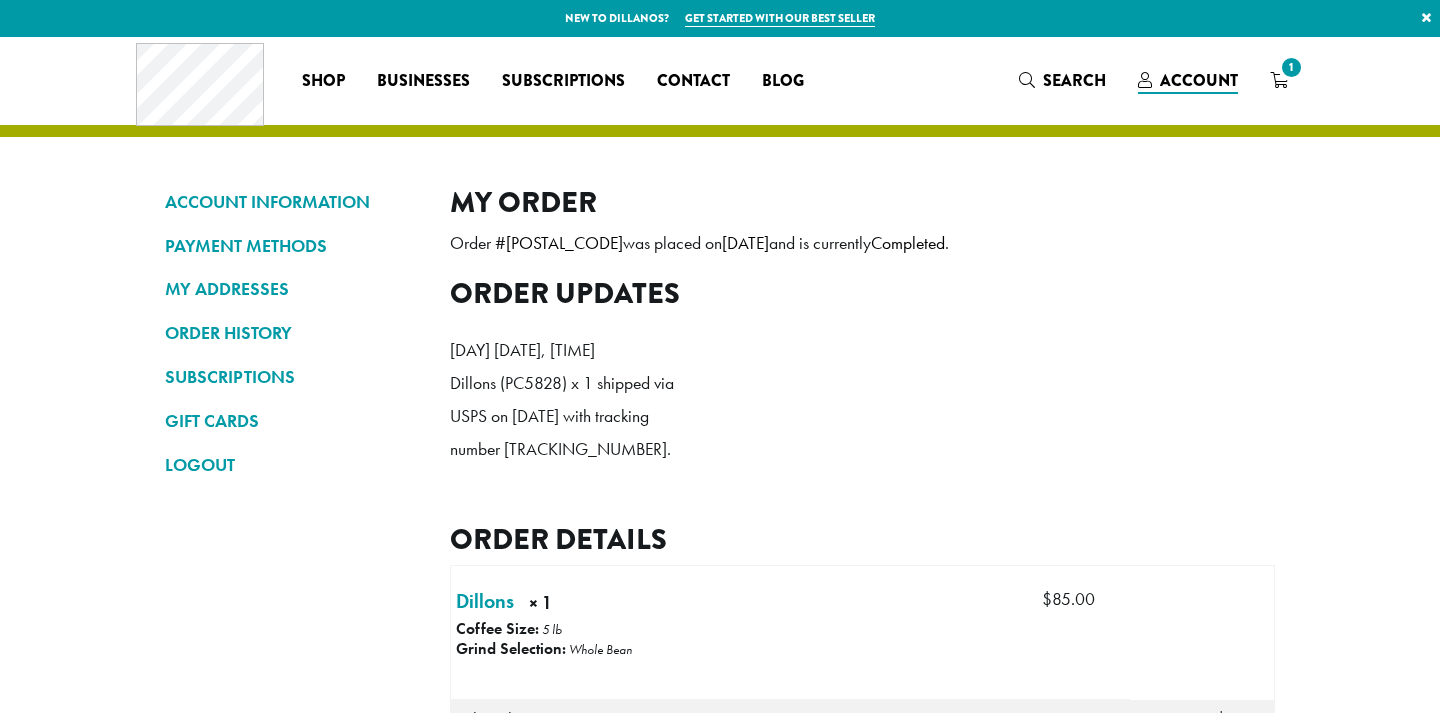 scroll, scrollTop: 0, scrollLeft: 0, axis: both 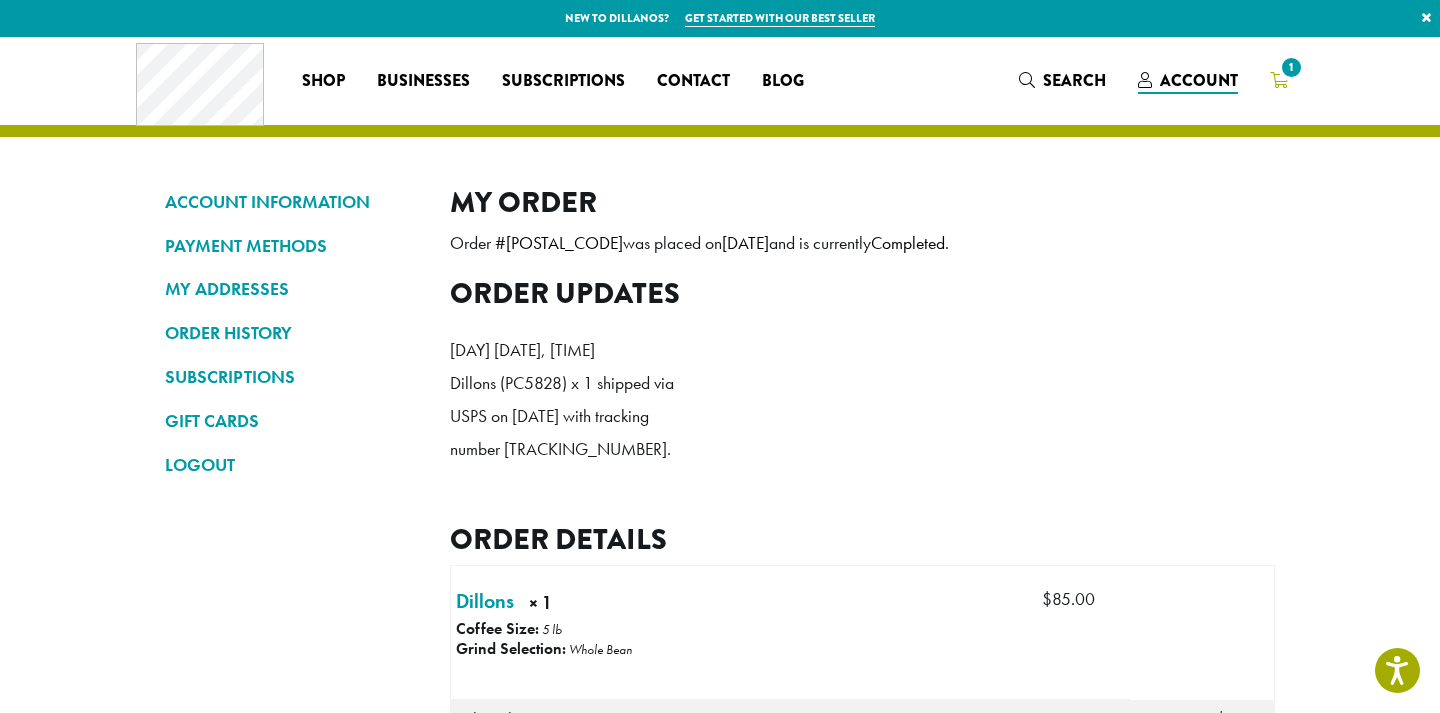 click on "1" at bounding box center (1291, 67) 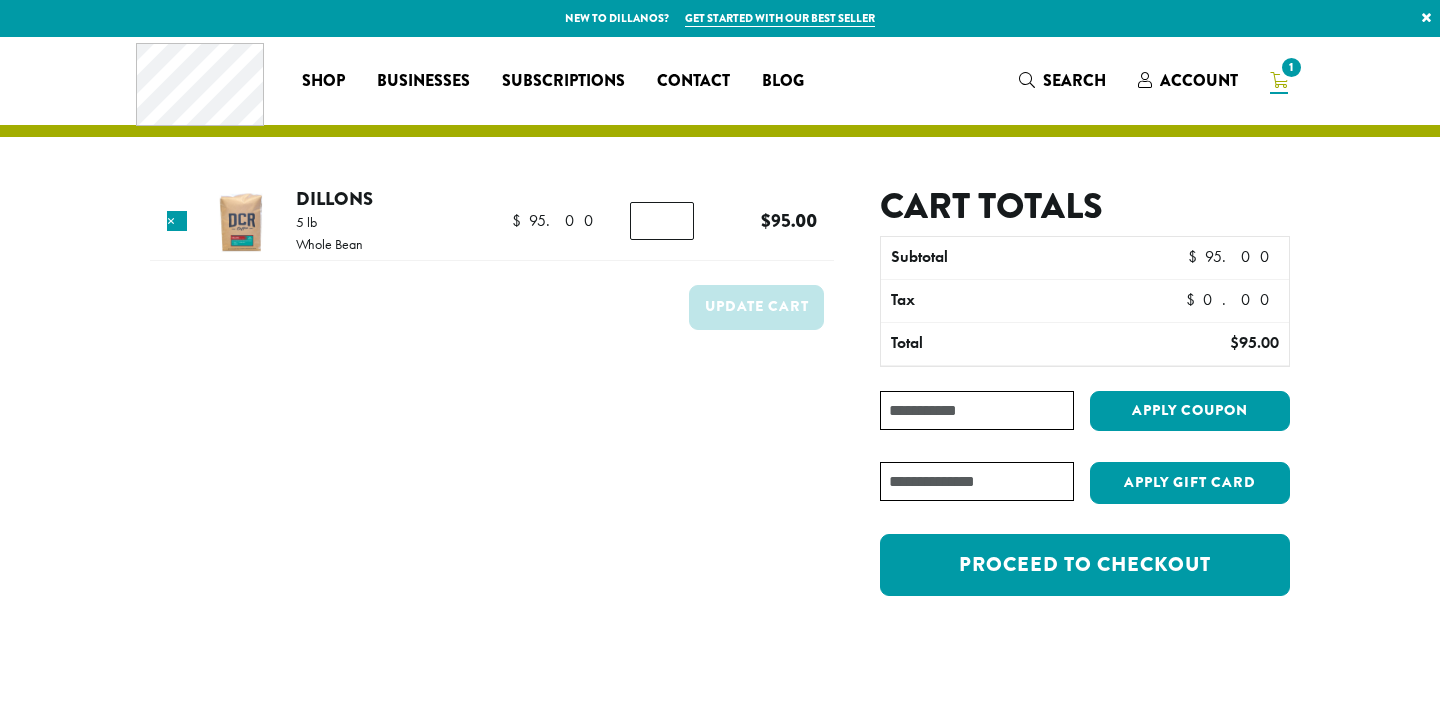 scroll, scrollTop: 0, scrollLeft: 0, axis: both 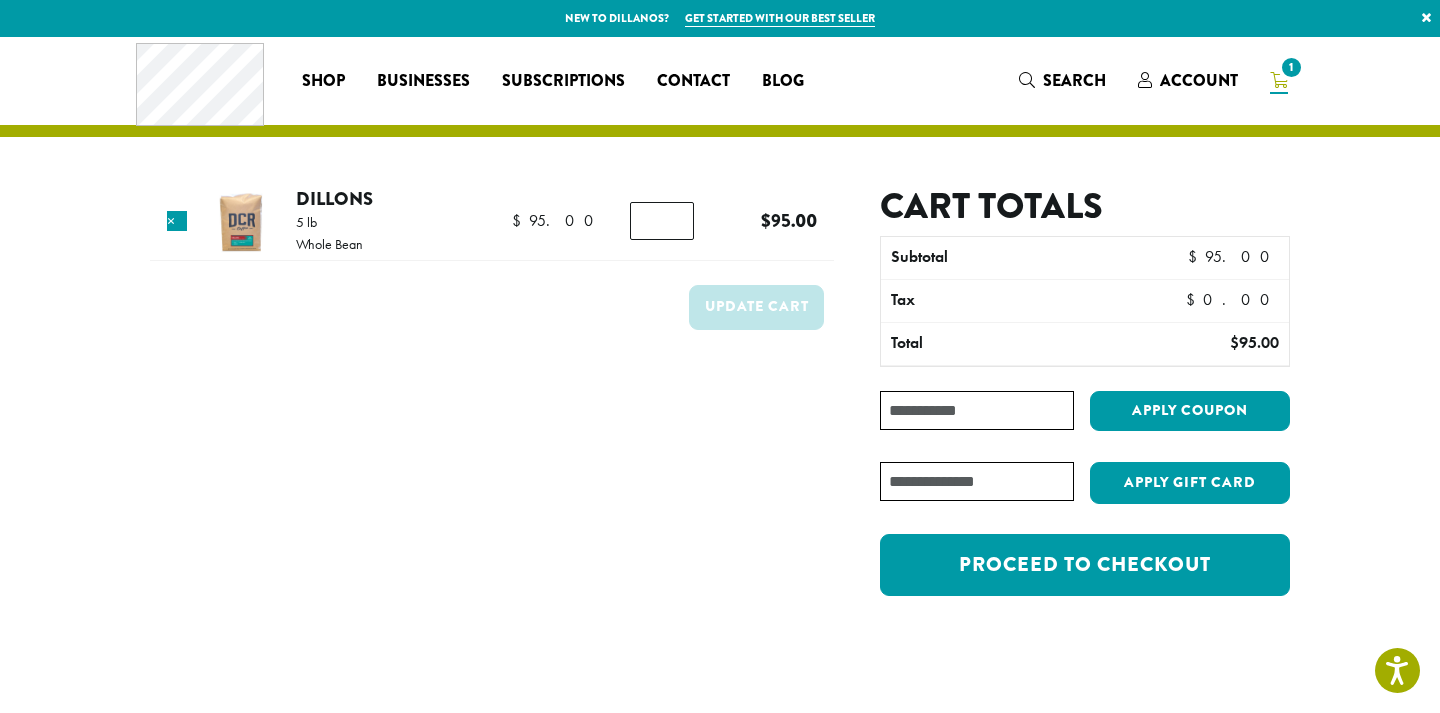 type on "*" 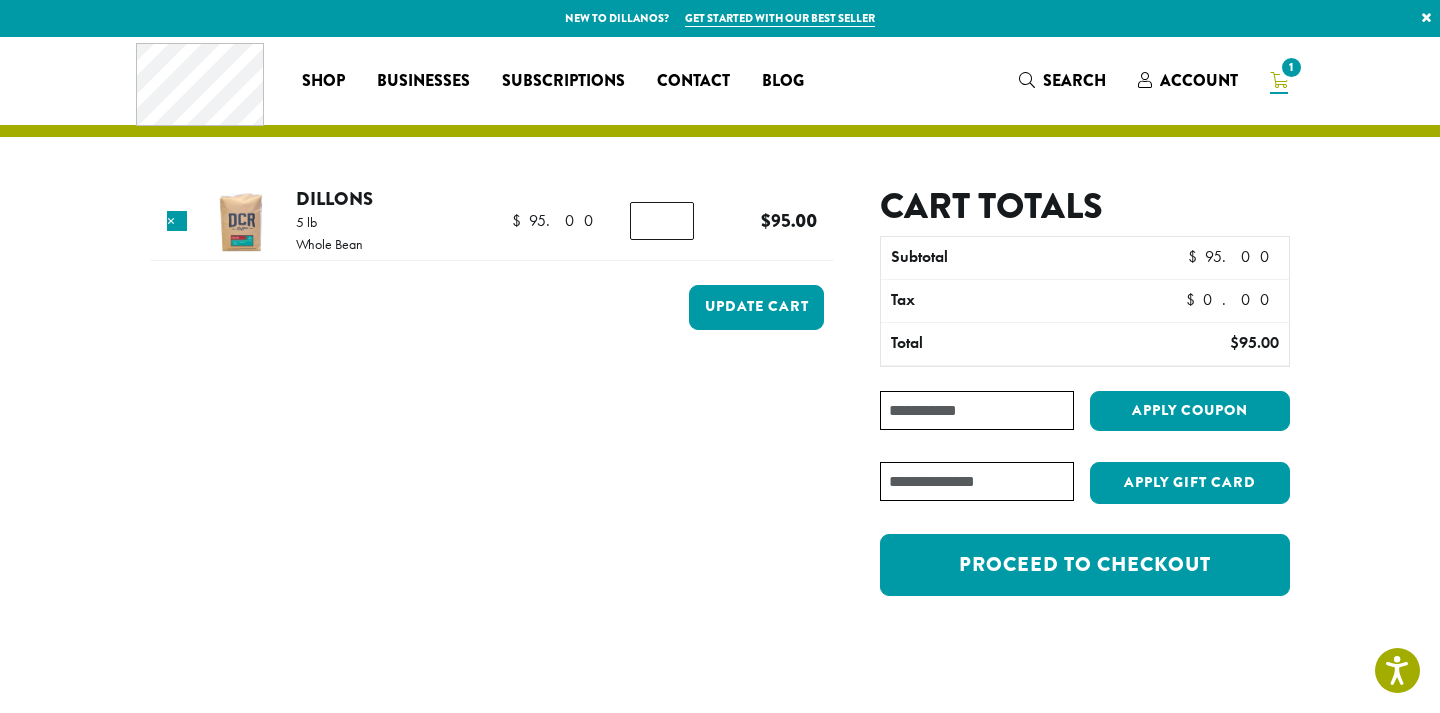 click on "*" at bounding box center (662, 221) 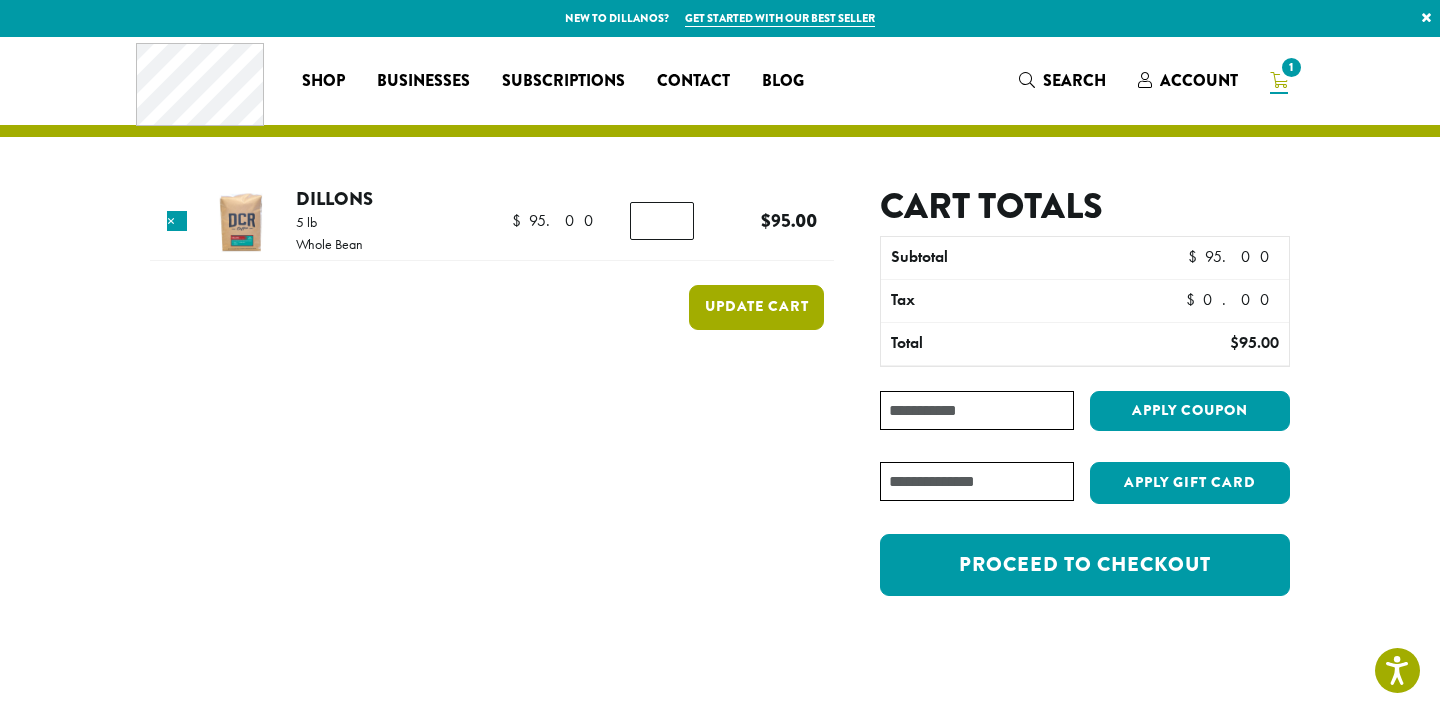 click on "Update cart" at bounding box center (756, 307) 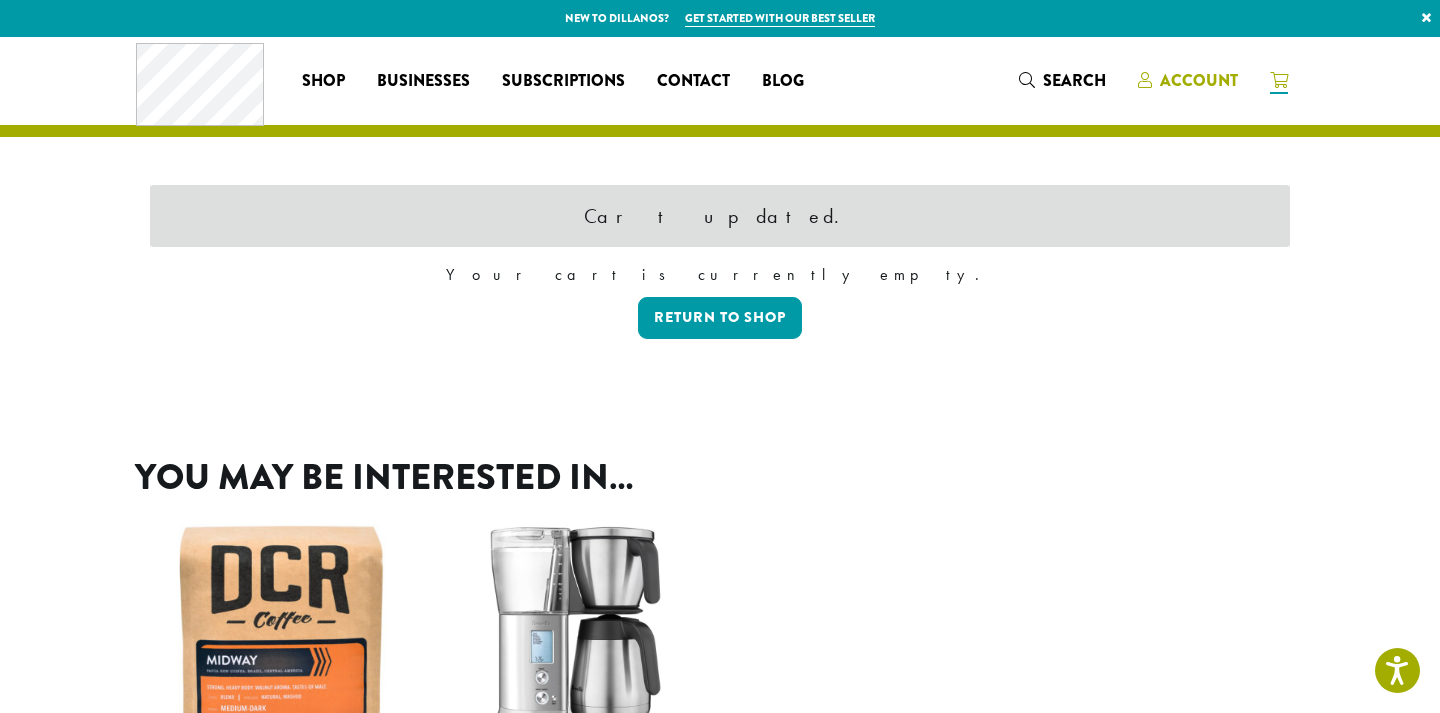 click on "Account" at bounding box center (1199, 80) 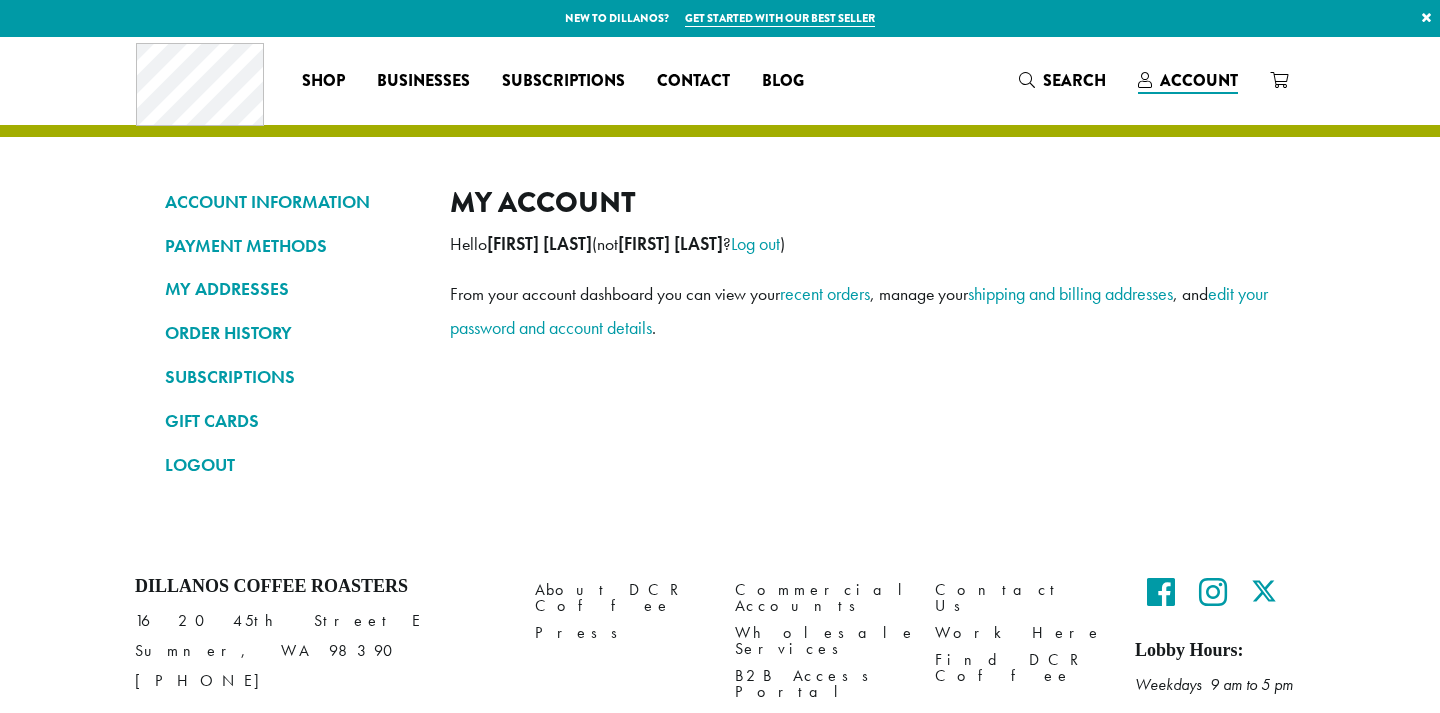 scroll, scrollTop: 0, scrollLeft: 0, axis: both 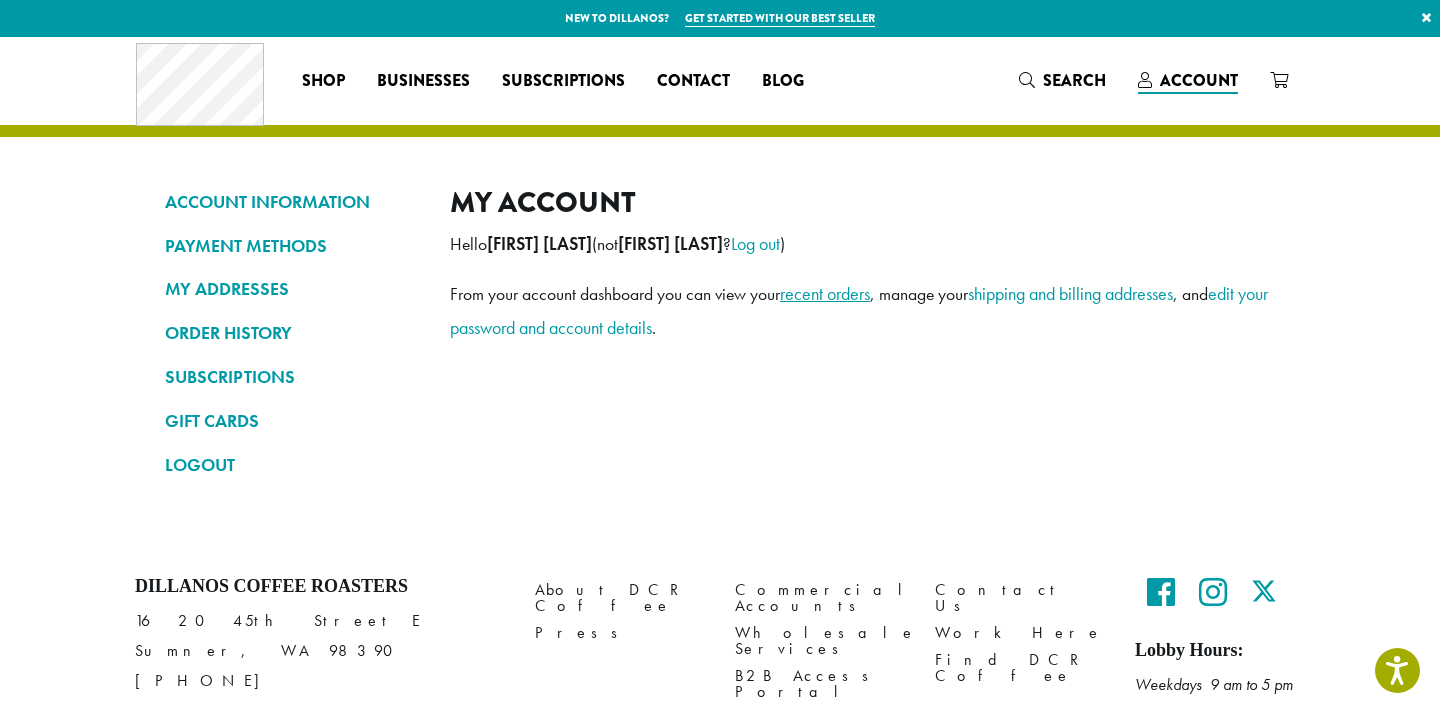 click on "recent orders" at bounding box center [825, 293] 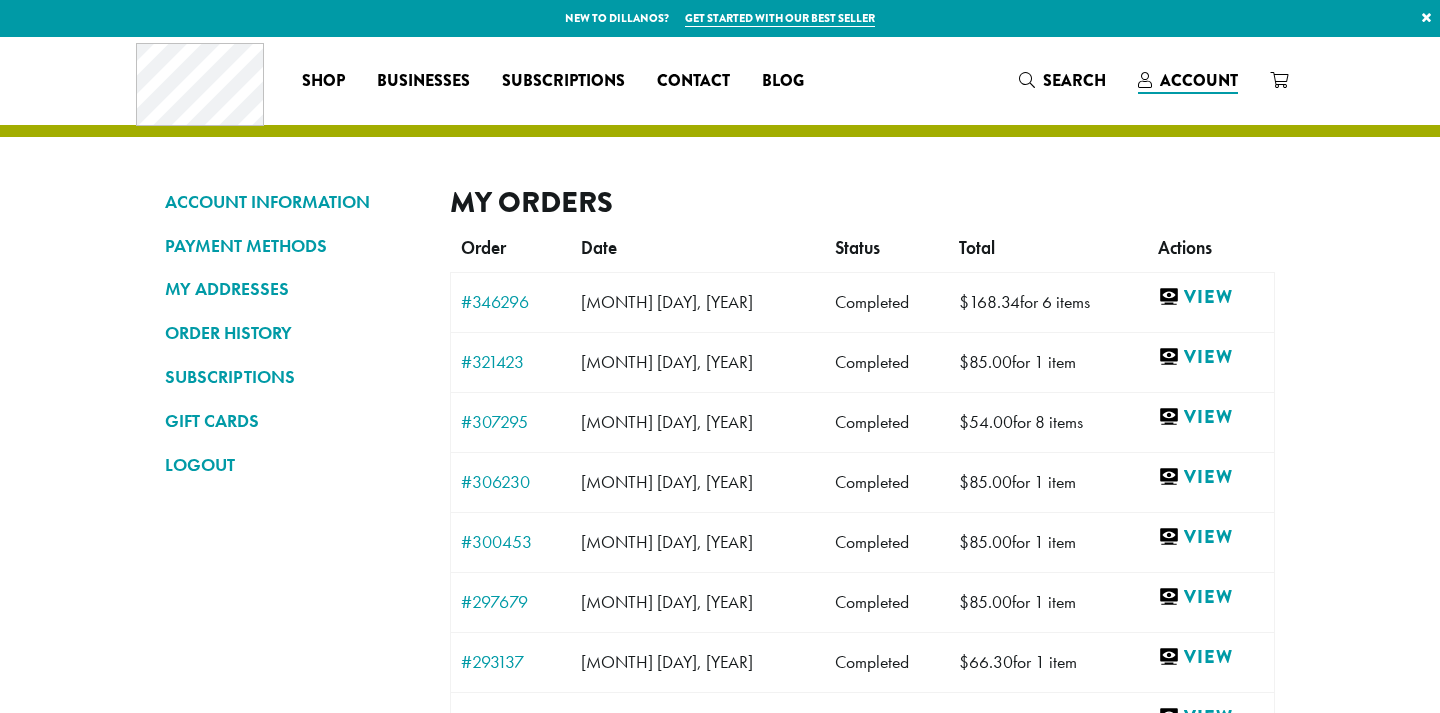 scroll, scrollTop: 0, scrollLeft: 0, axis: both 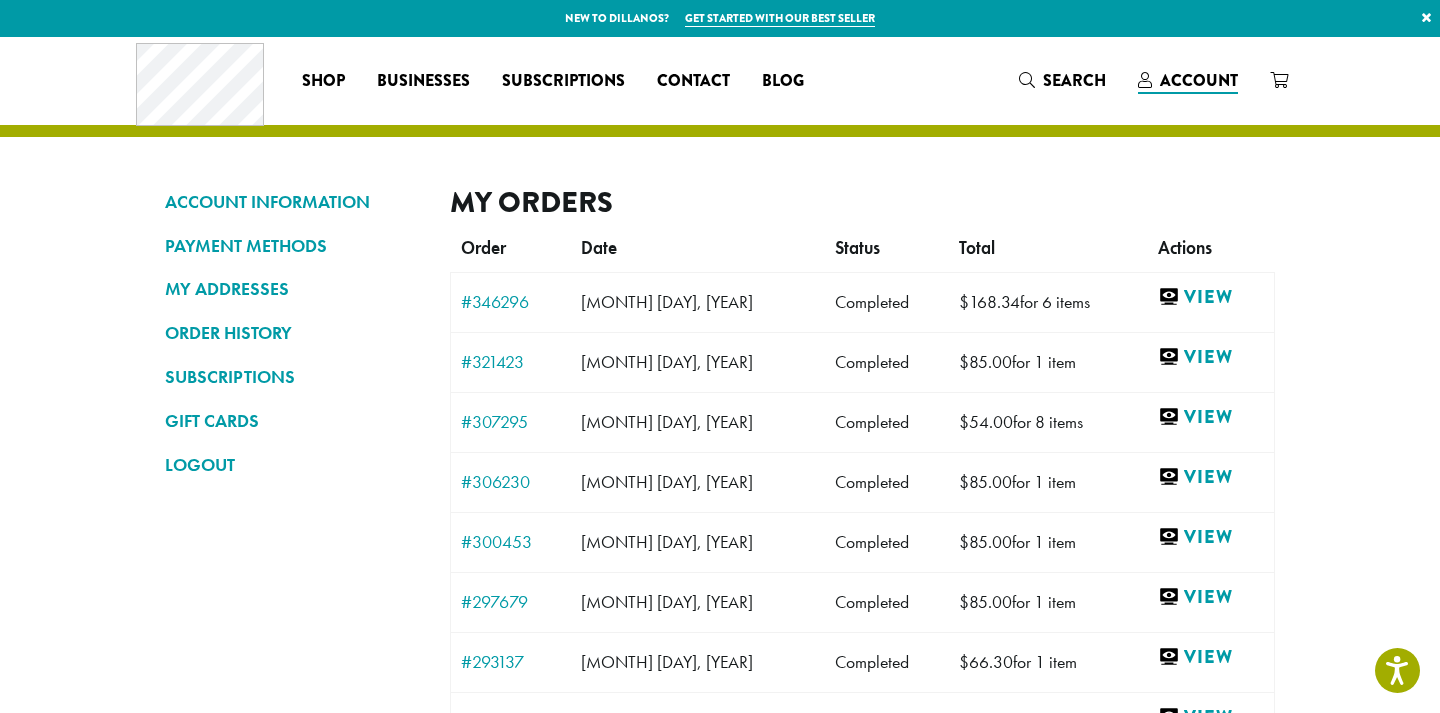 click on "View" at bounding box center (1211, 362) 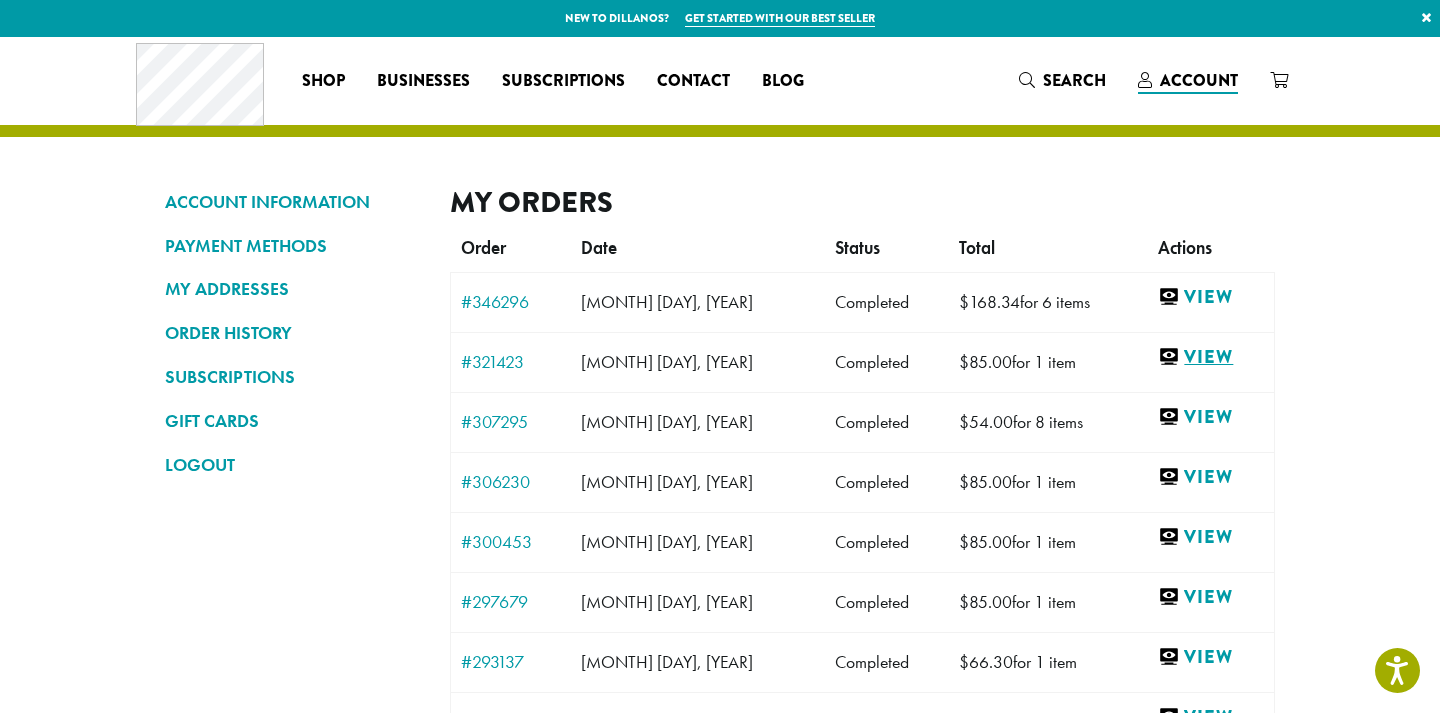 click on "View" at bounding box center (1211, 357) 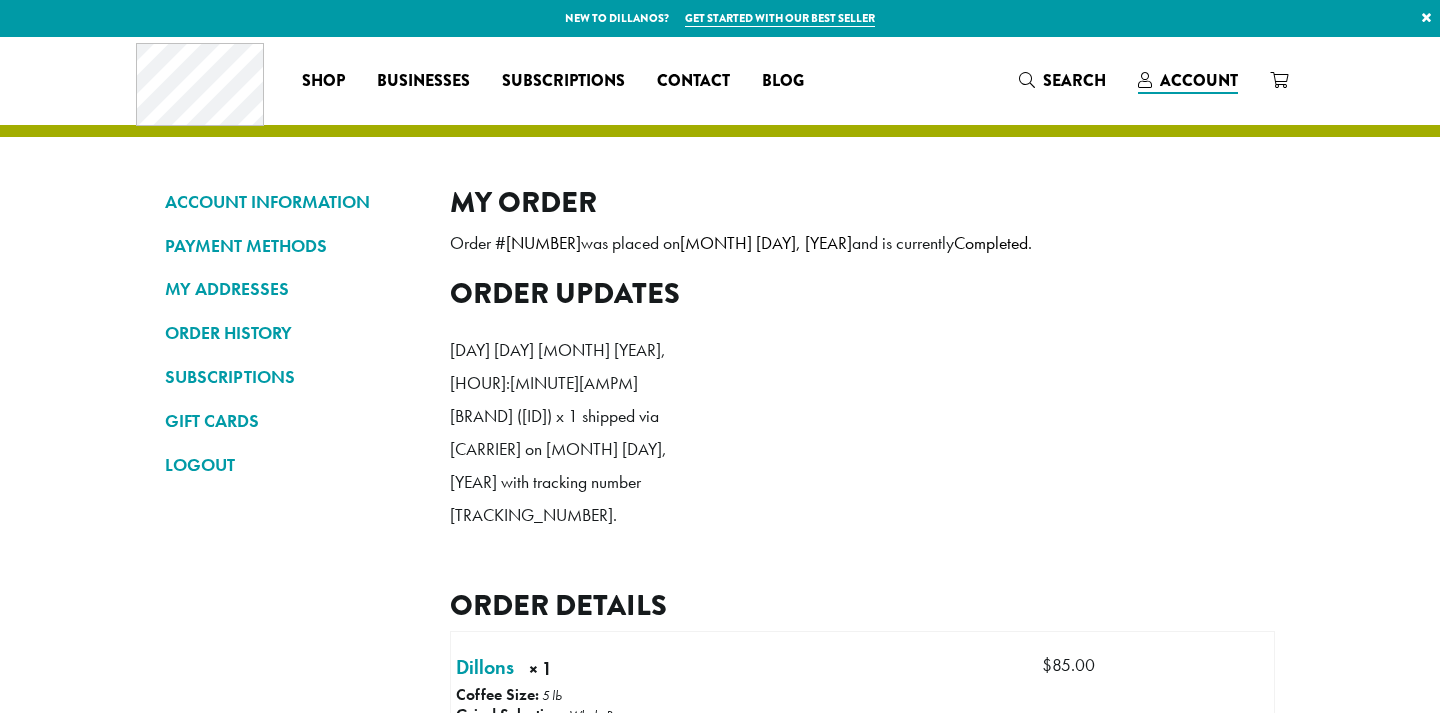 scroll, scrollTop: 0, scrollLeft: 0, axis: both 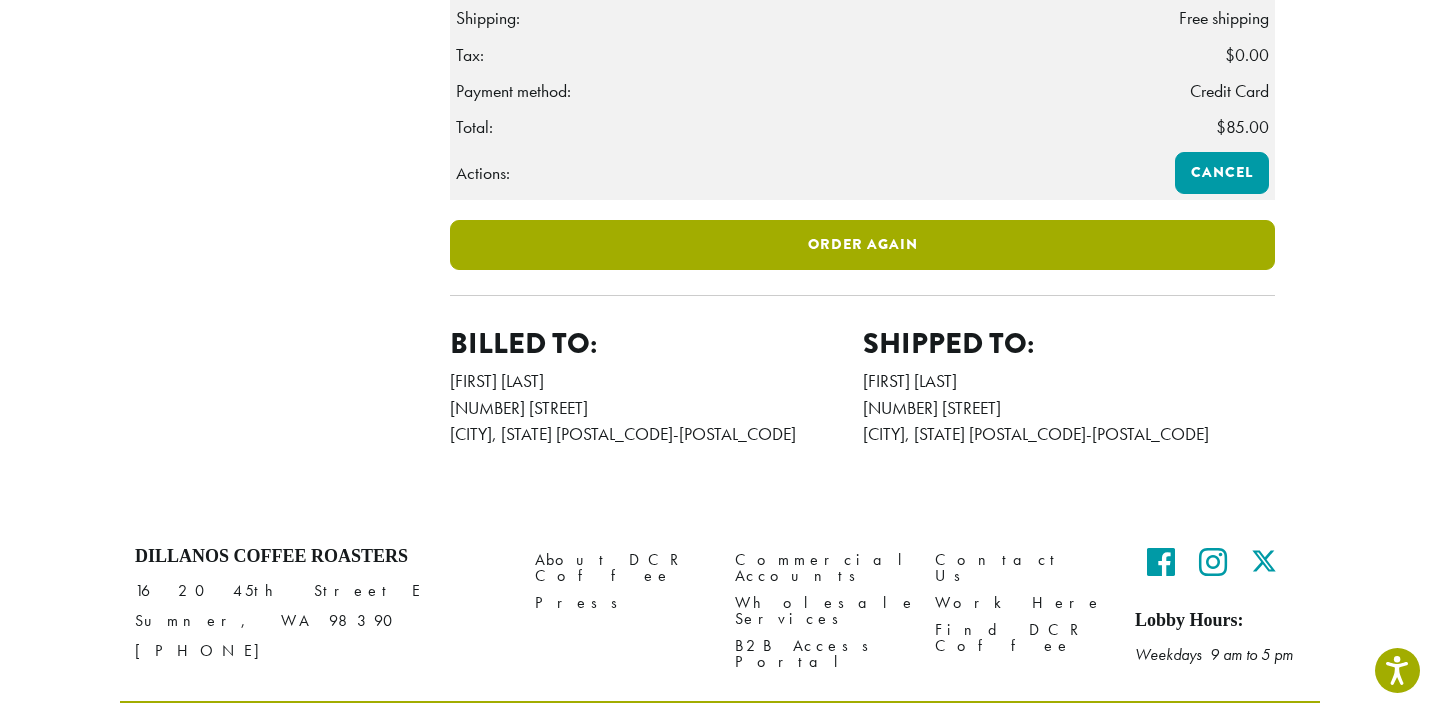 click on "Order again" at bounding box center [862, 245] 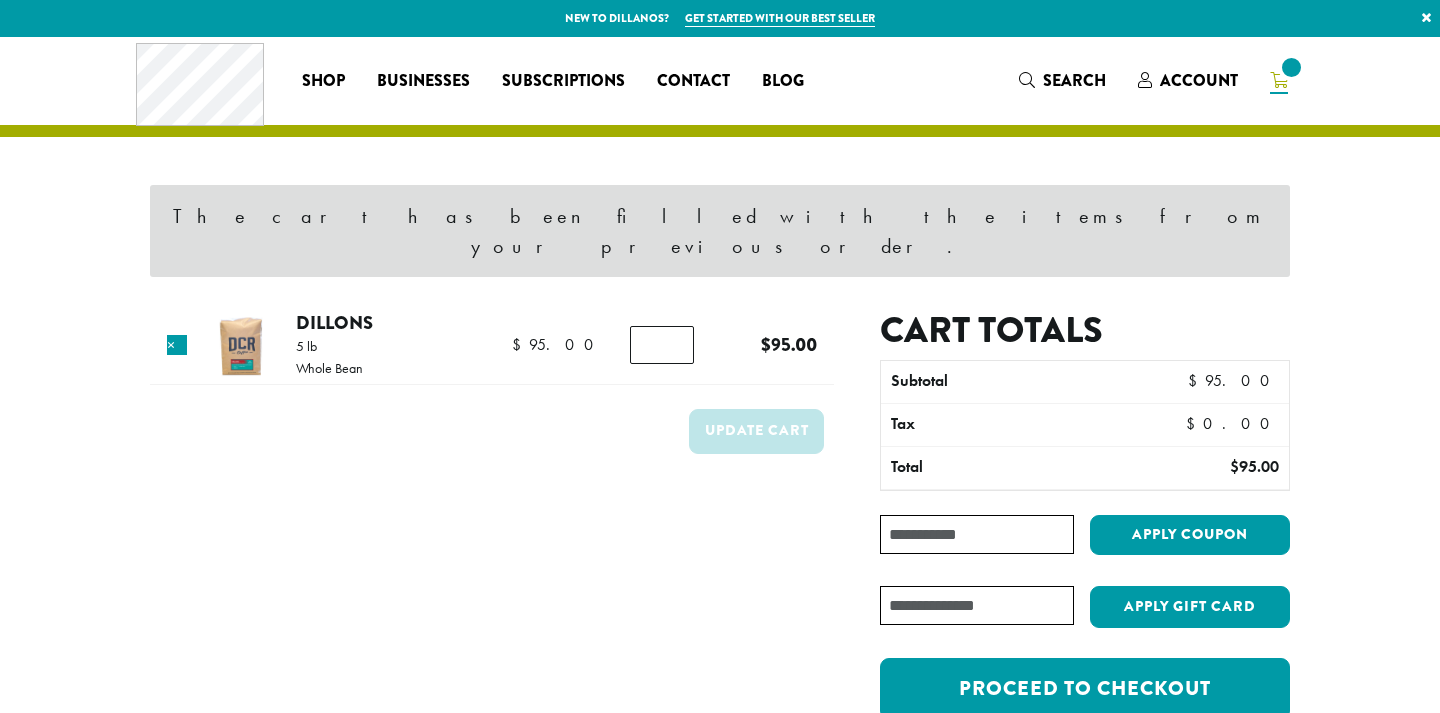 scroll, scrollTop: 0, scrollLeft: 0, axis: both 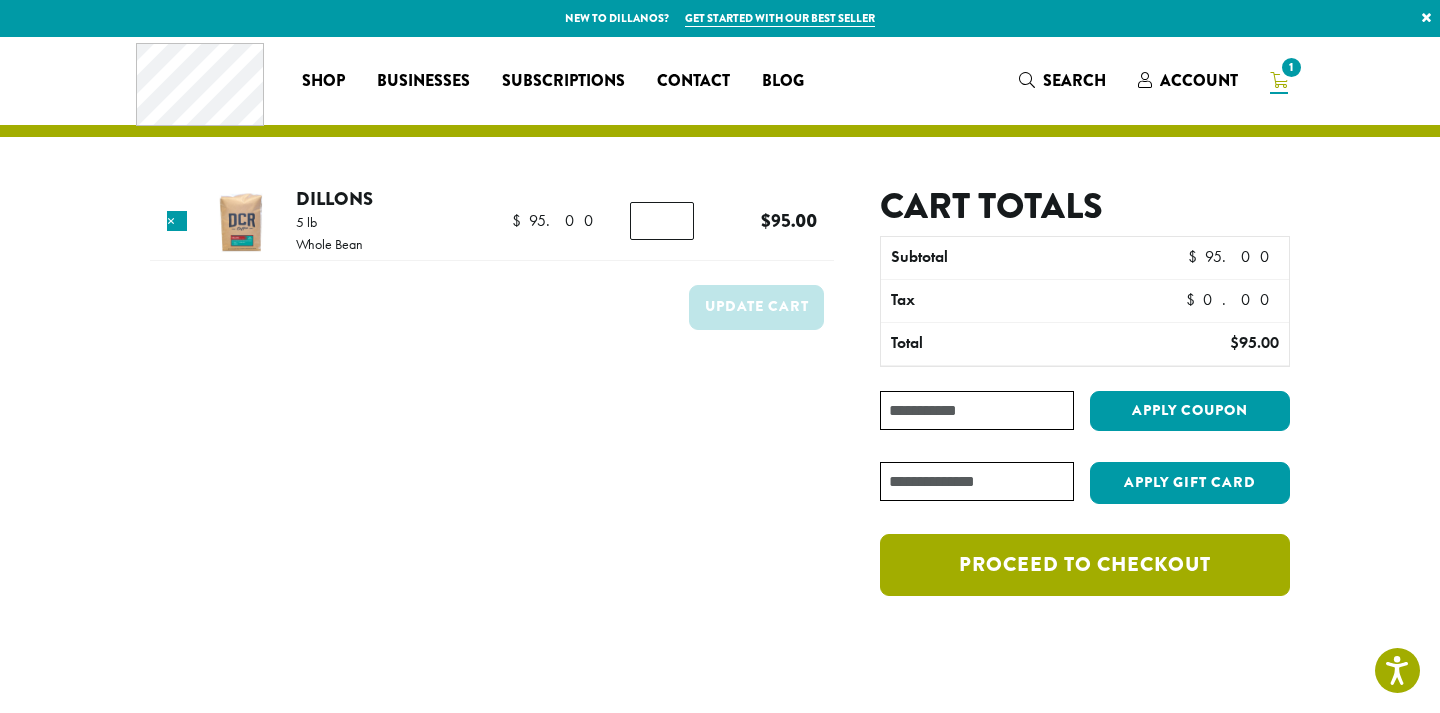 click on "Proceed to checkout" at bounding box center (1085, 565) 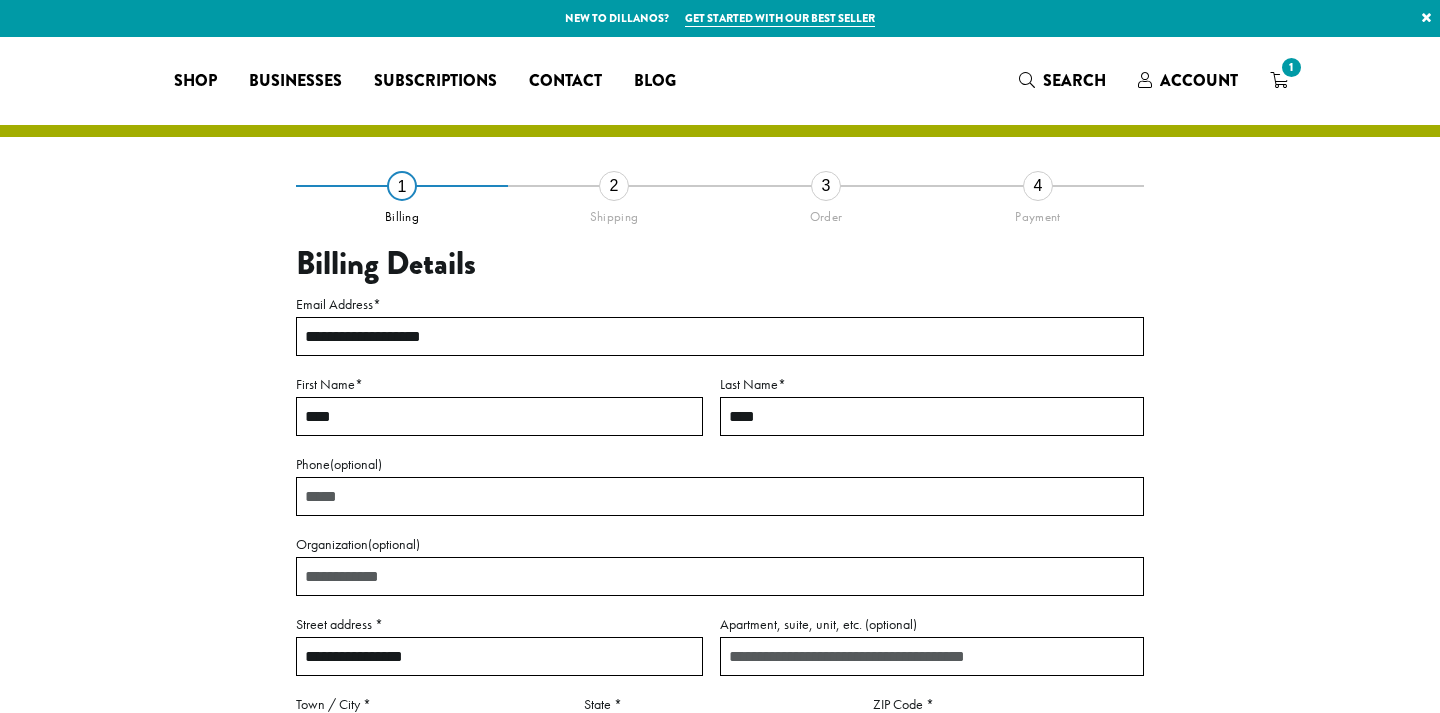 select on "**" 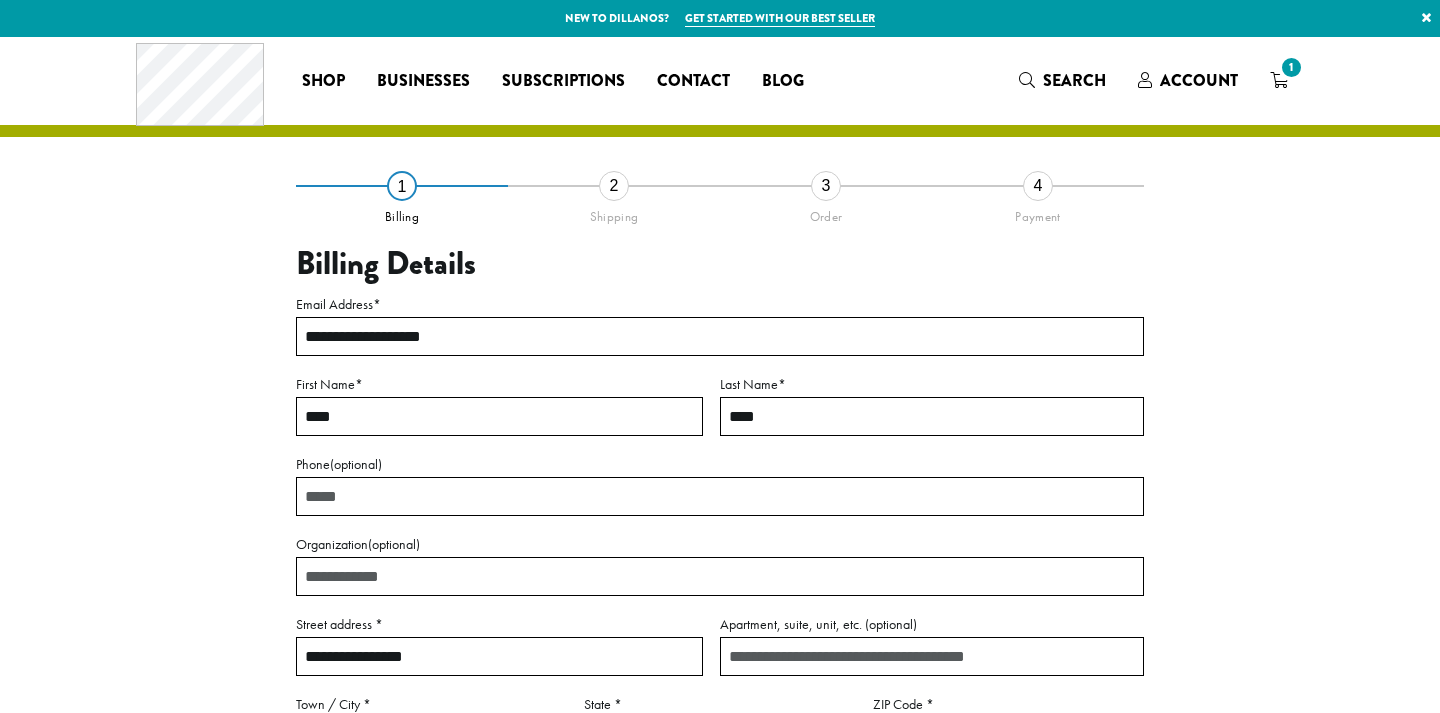 scroll, scrollTop: 0, scrollLeft: 0, axis: both 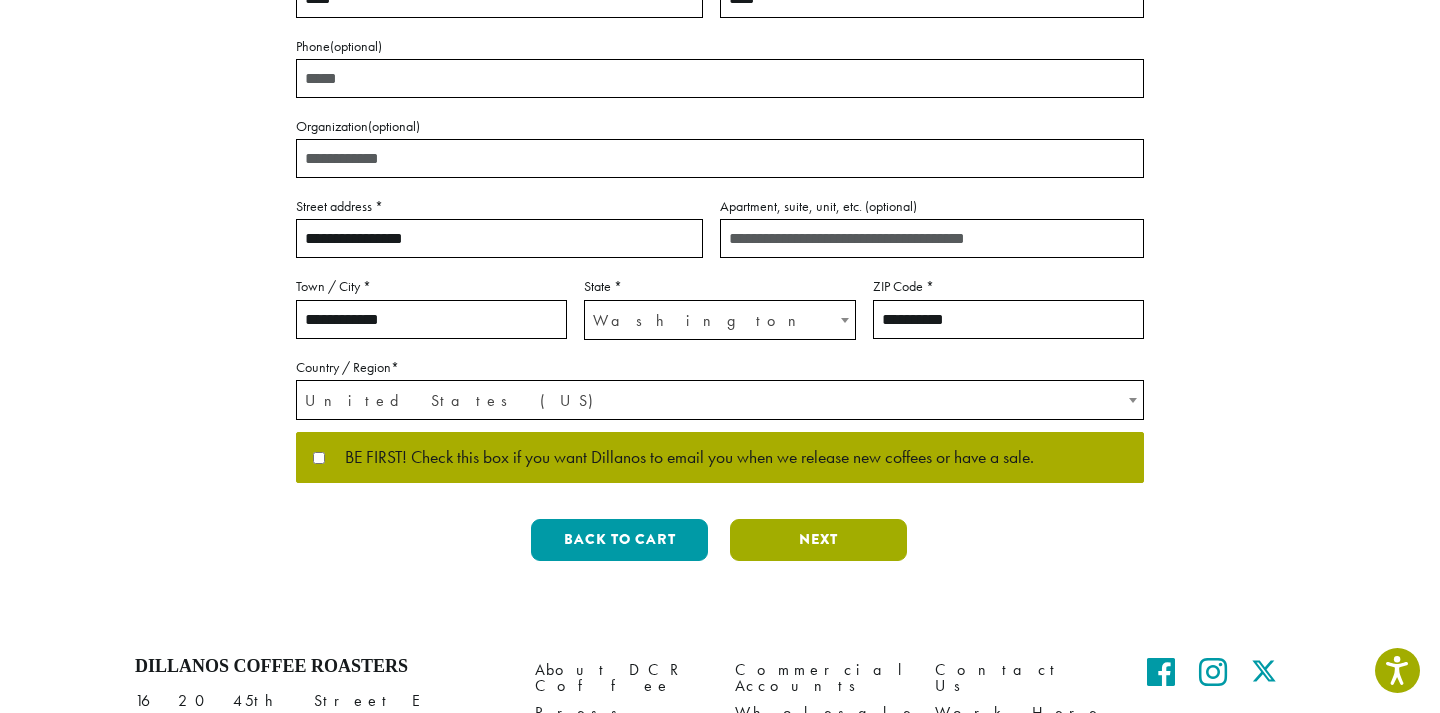 click on "Next" at bounding box center (818, 540) 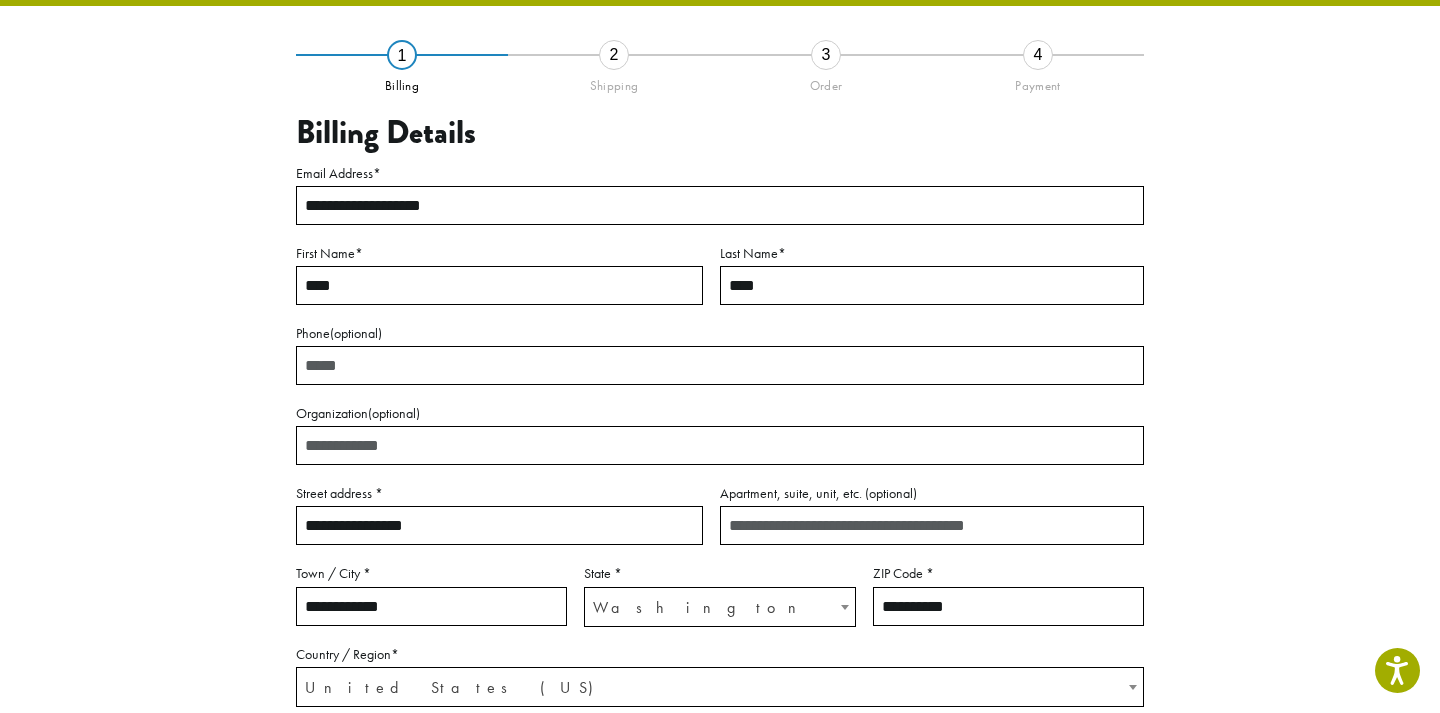 scroll, scrollTop: 116, scrollLeft: 0, axis: vertical 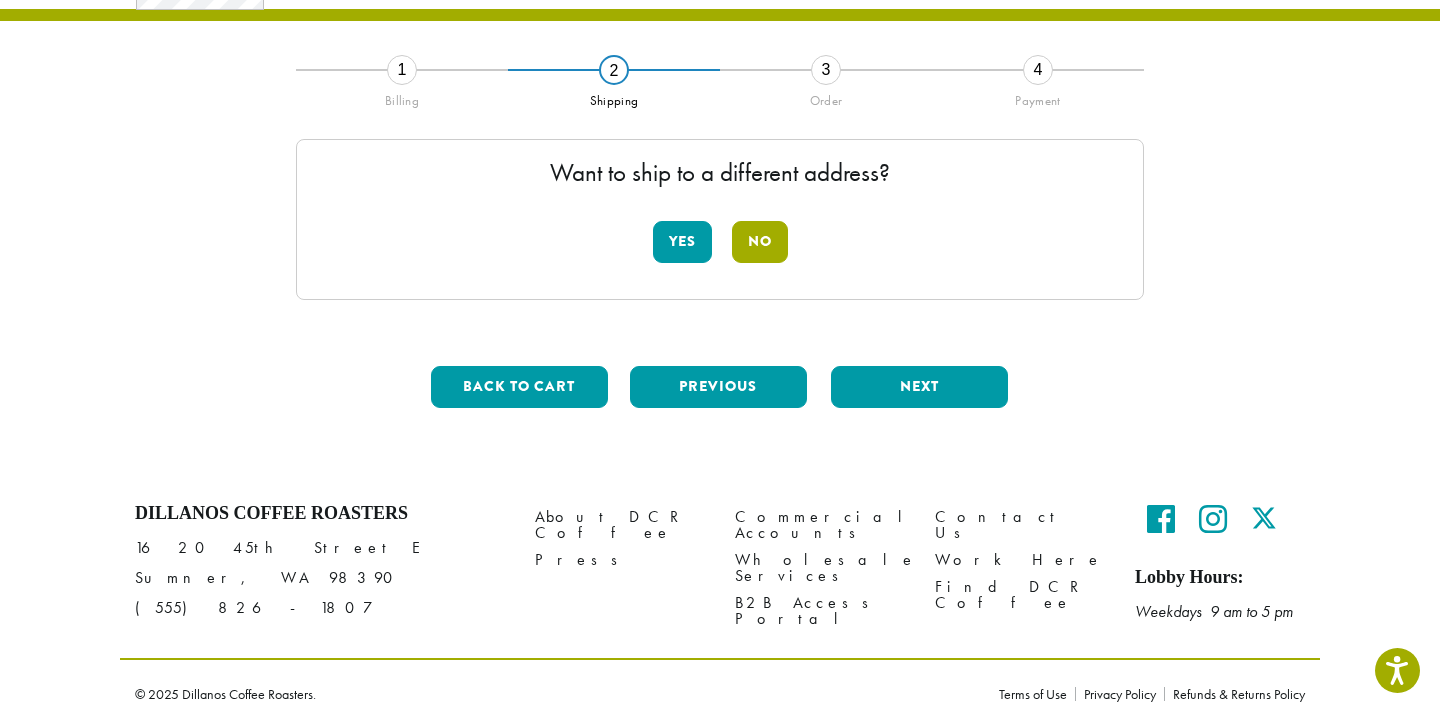 click on "No" at bounding box center (760, 242) 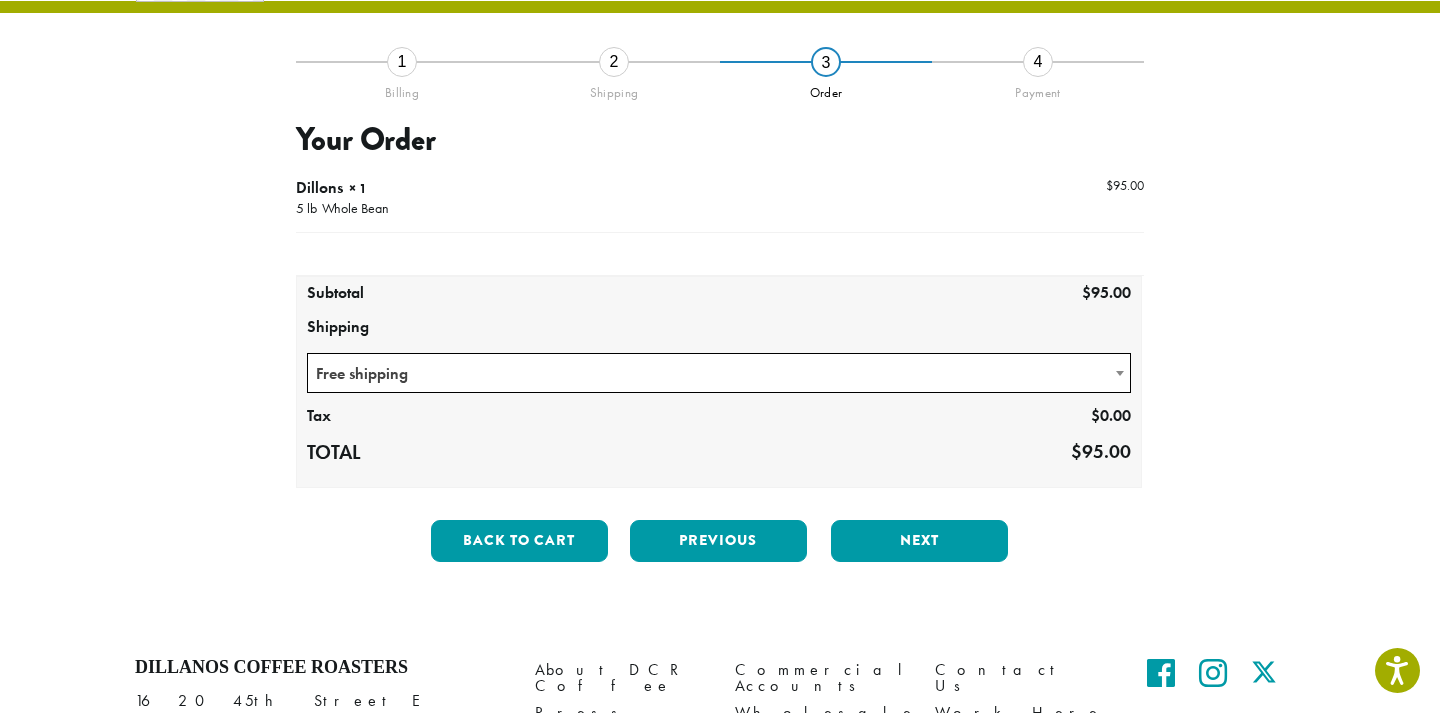 scroll, scrollTop: 127, scrollLeft: 0, axis: vertical 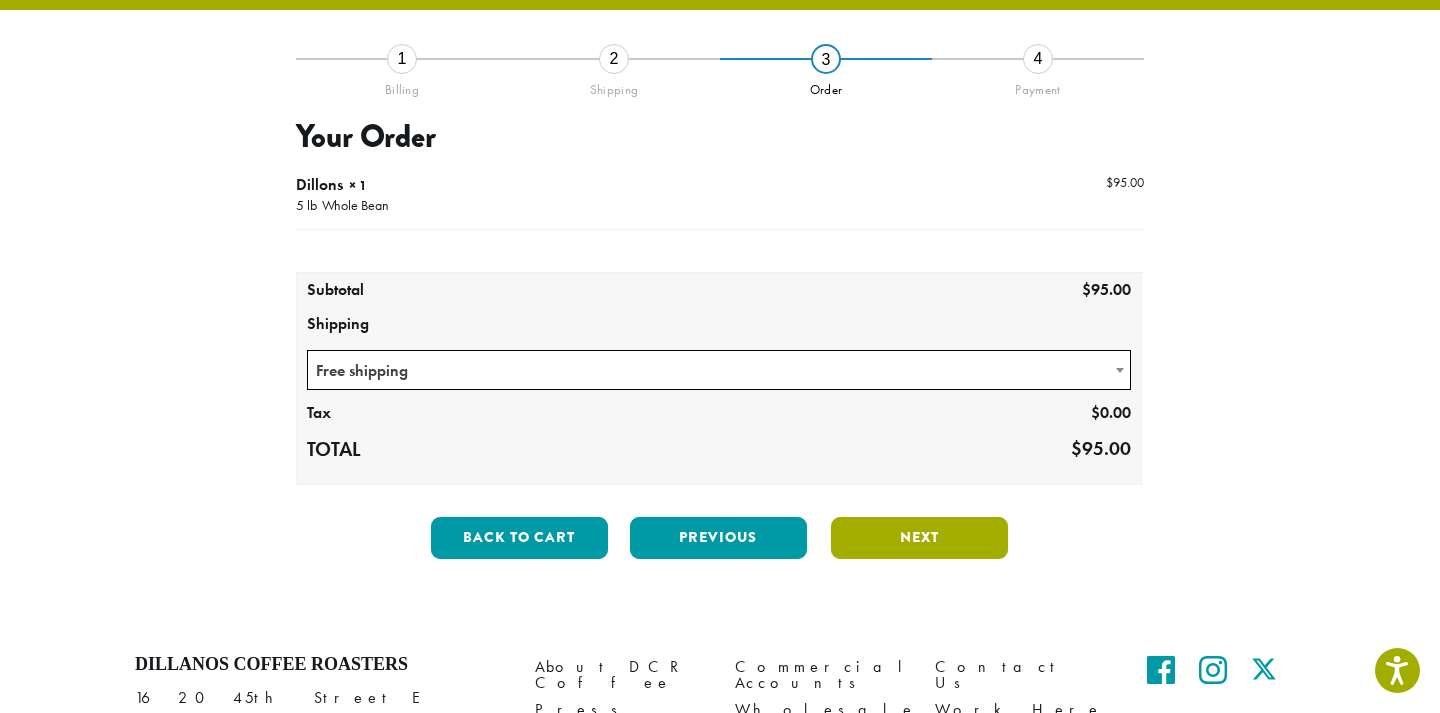 click on "Next" at bounding box center [919, 538] 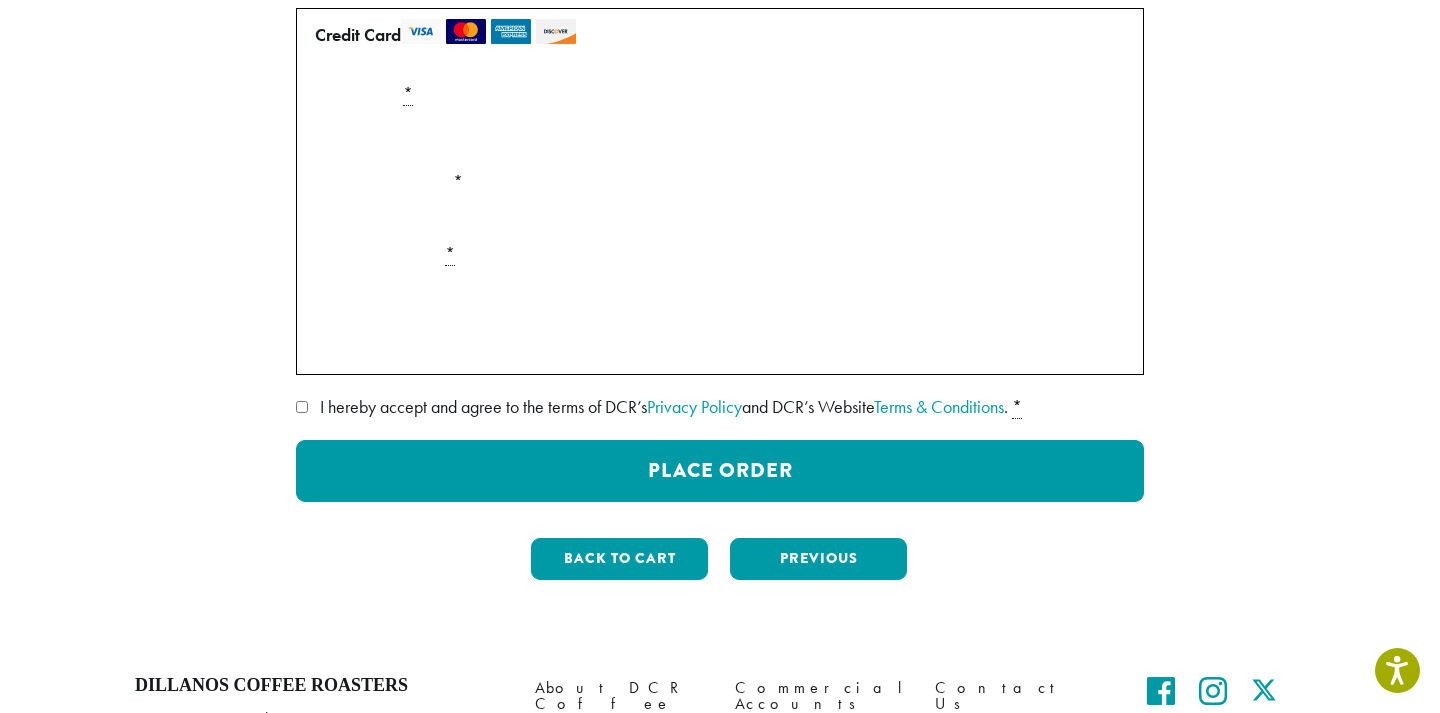 scroll, scrollTop: 360, scrollLeft: 0, axis: vertical 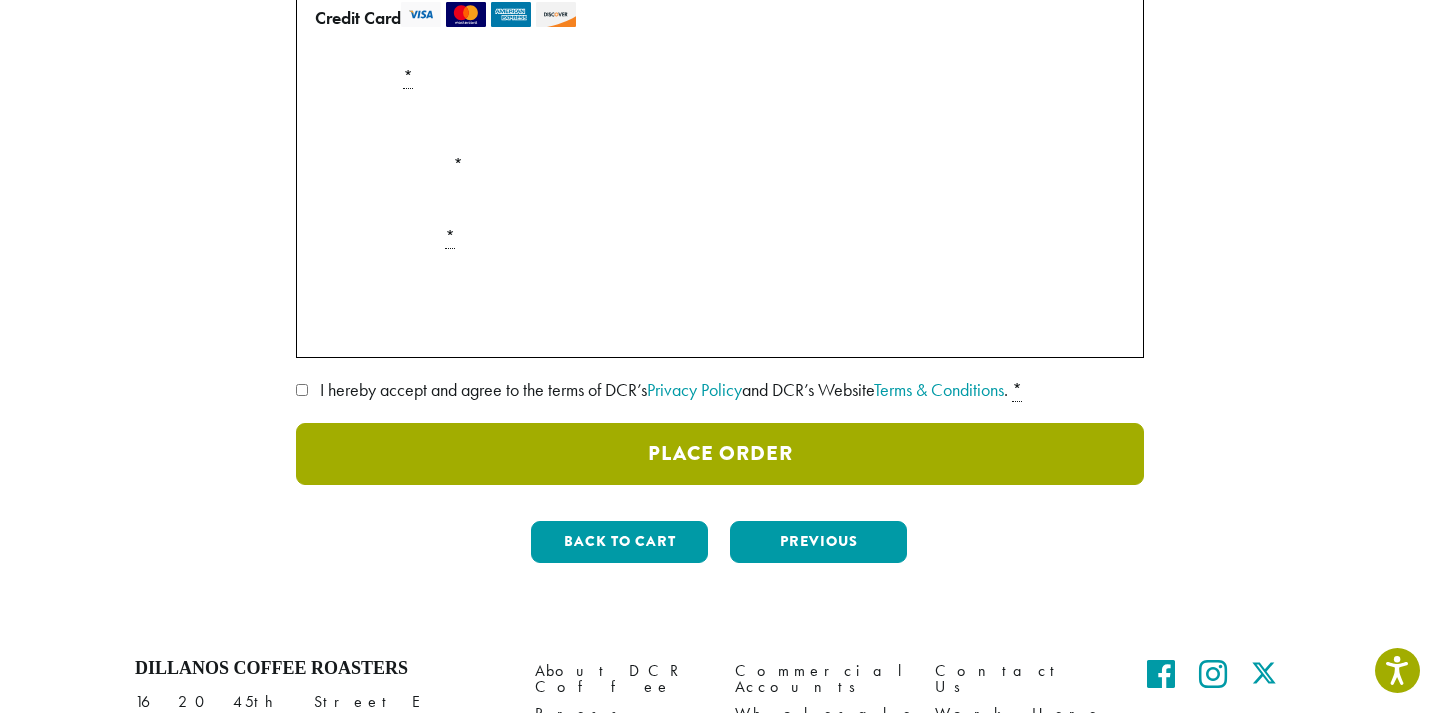 click on "Place Order" at bounding box center (720, 454) 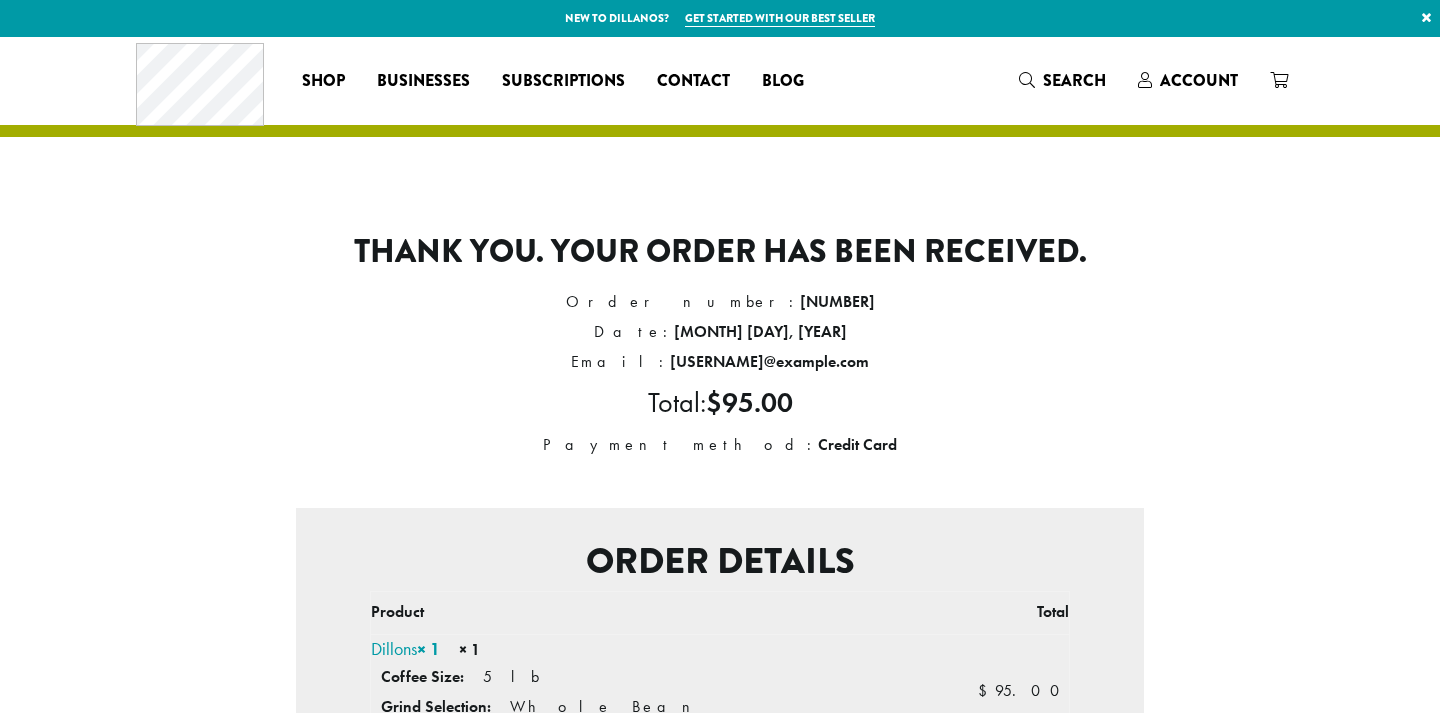 scroll, scrollTop: 0, scrollLeft: 0, axis: both 